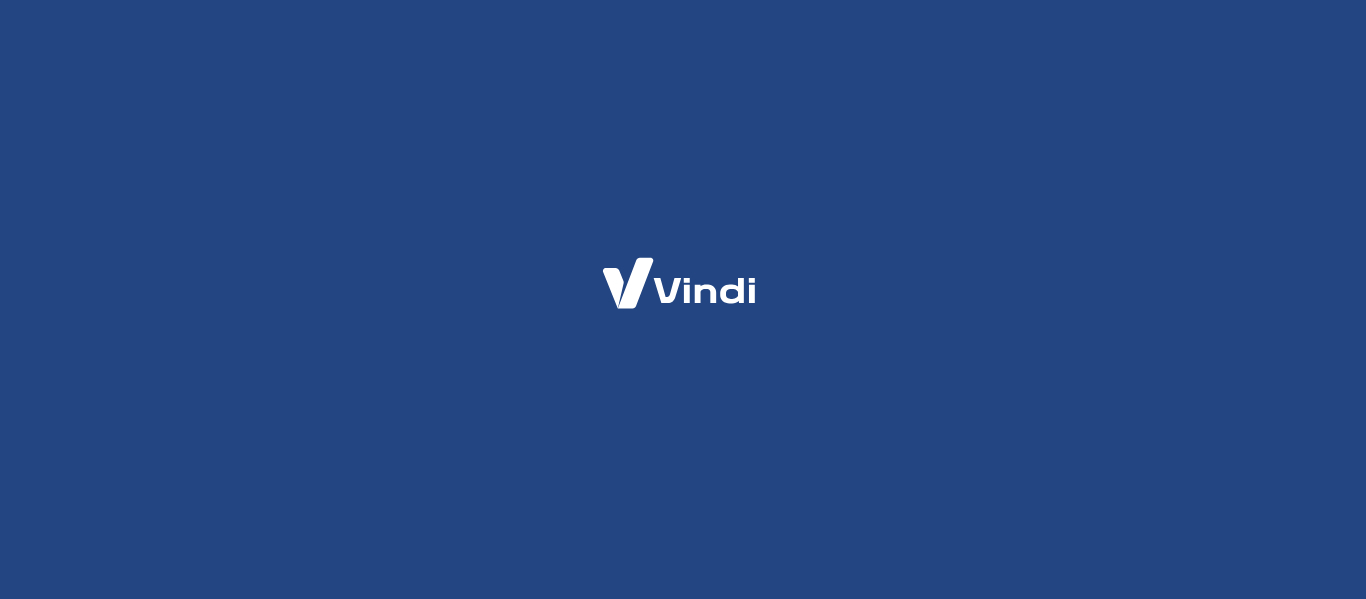 scroll, scrollTop: 0, scrollLeft: 0, axis: both 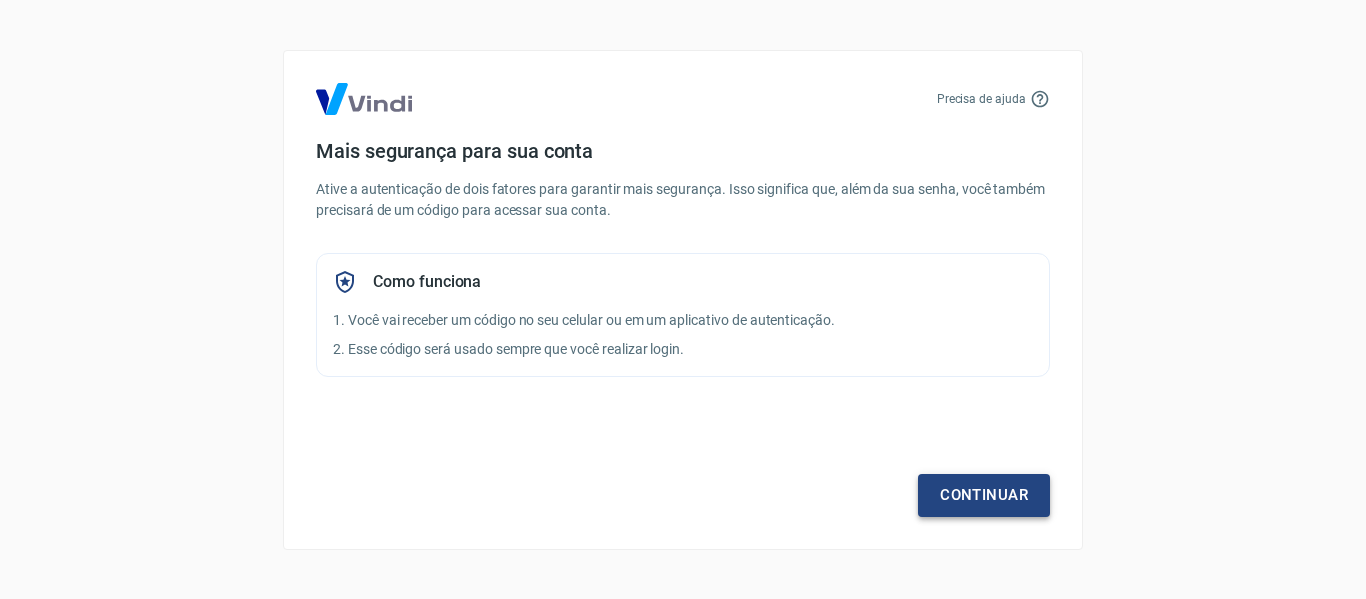 click on "Continuar" at bounding box center (984, 495) 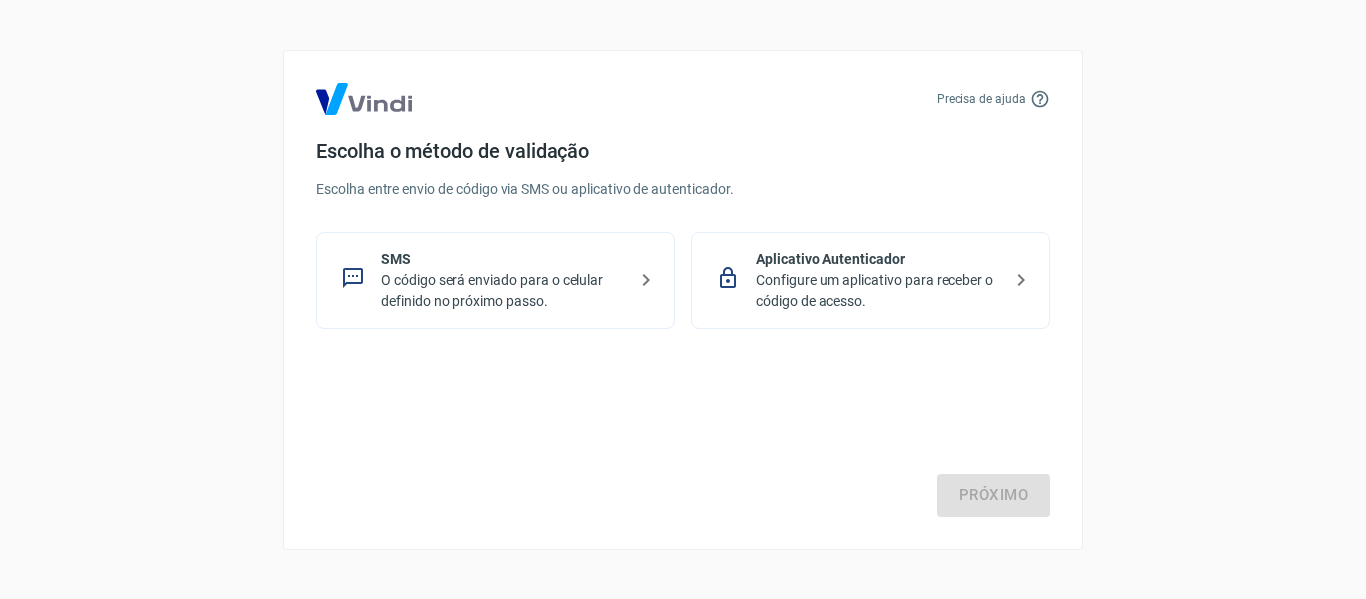 click on "O código será enviado para o celular definido no próximo passo." at bounding box center (503, 291) 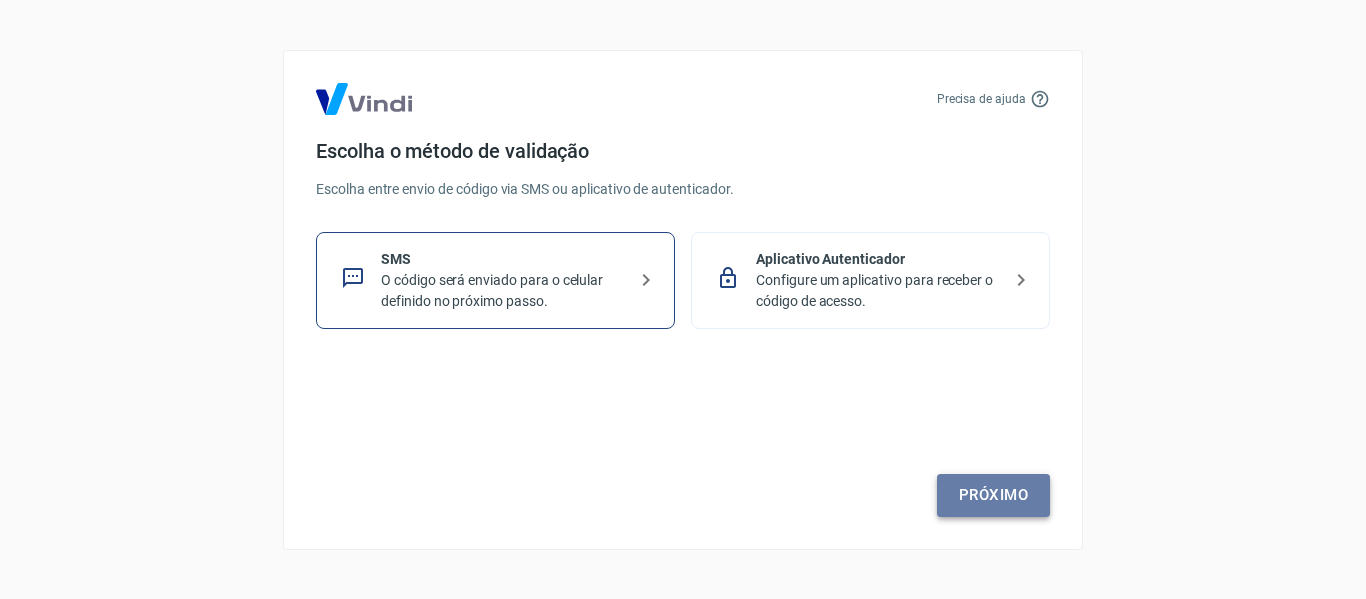 click on "Próximo" at bounding box center [993, 495] 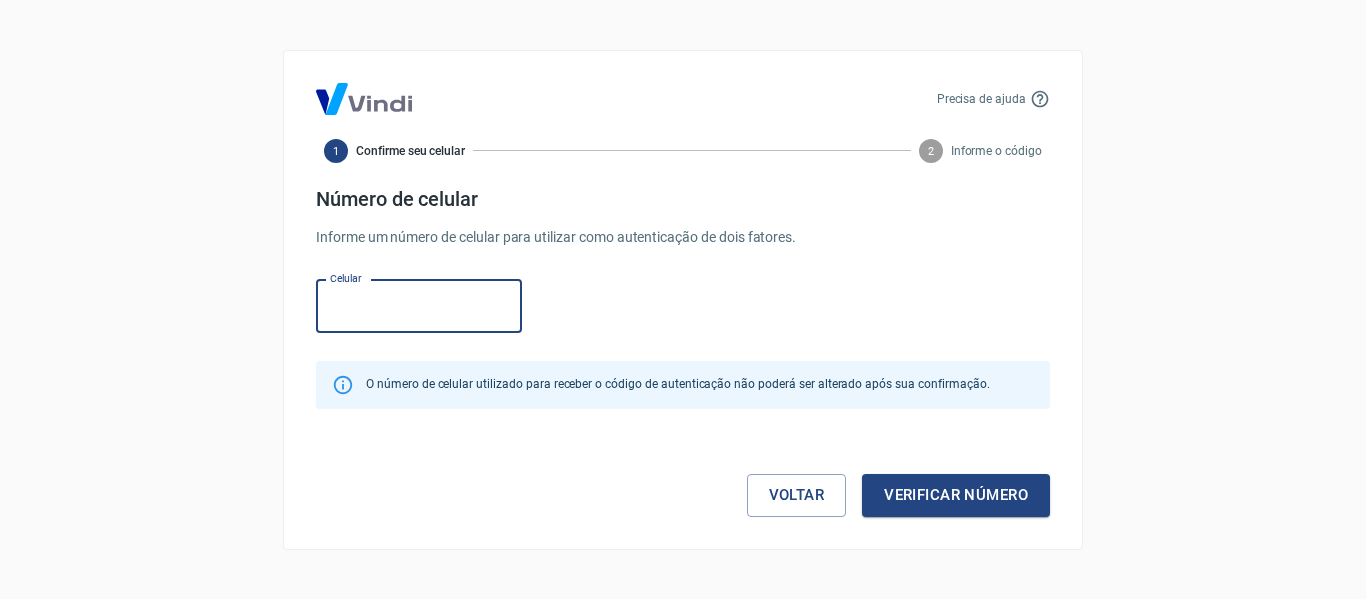 click on "Celular" at bounding box center [419, 306] 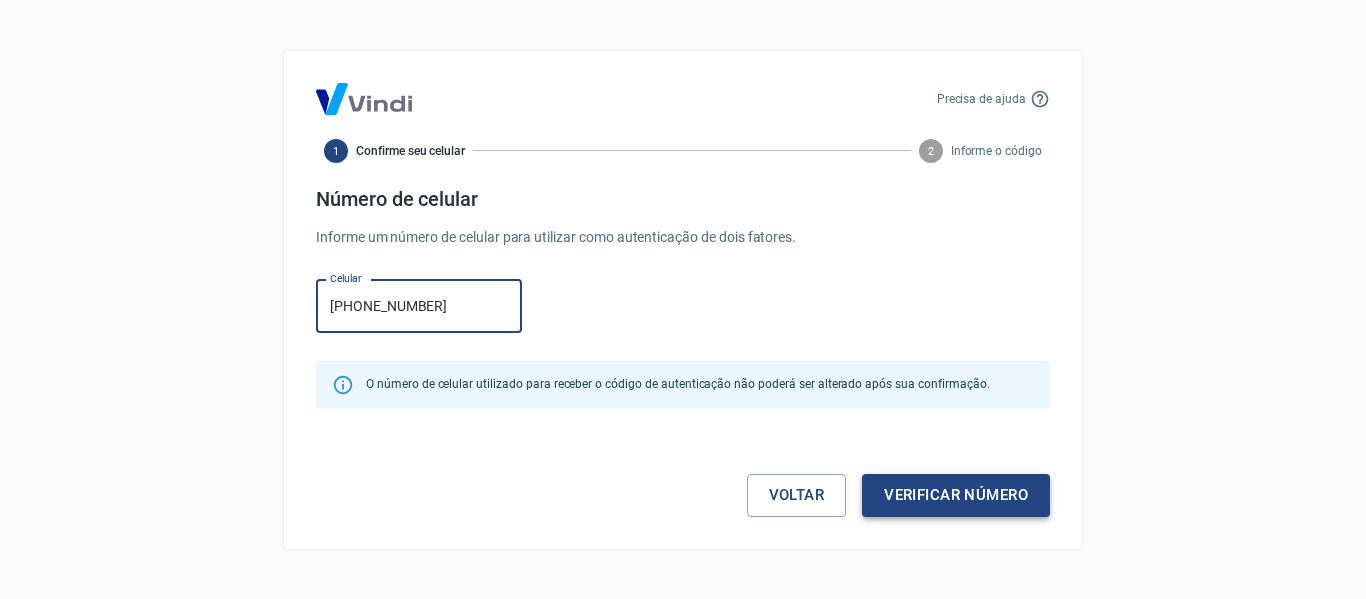 type on "(47) 99257-4348" 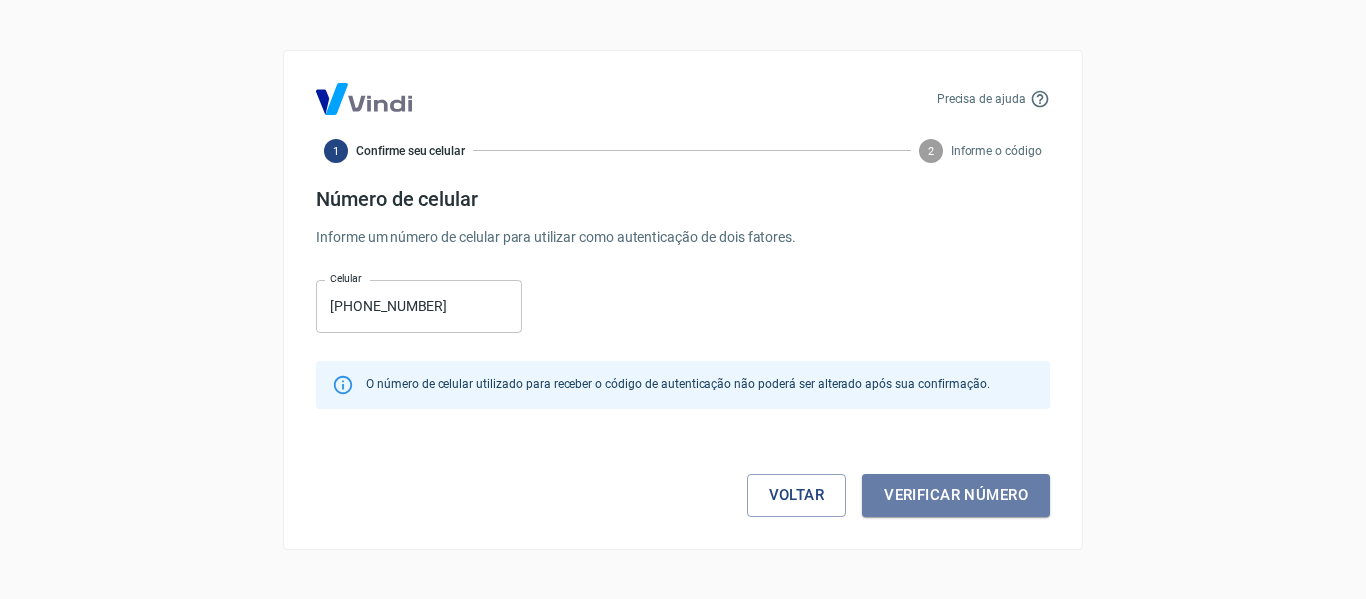 drag, startPoint x: 977, startPoint y: 492, endPoint x: 967, endPoint y: 496, distance: 10.770329 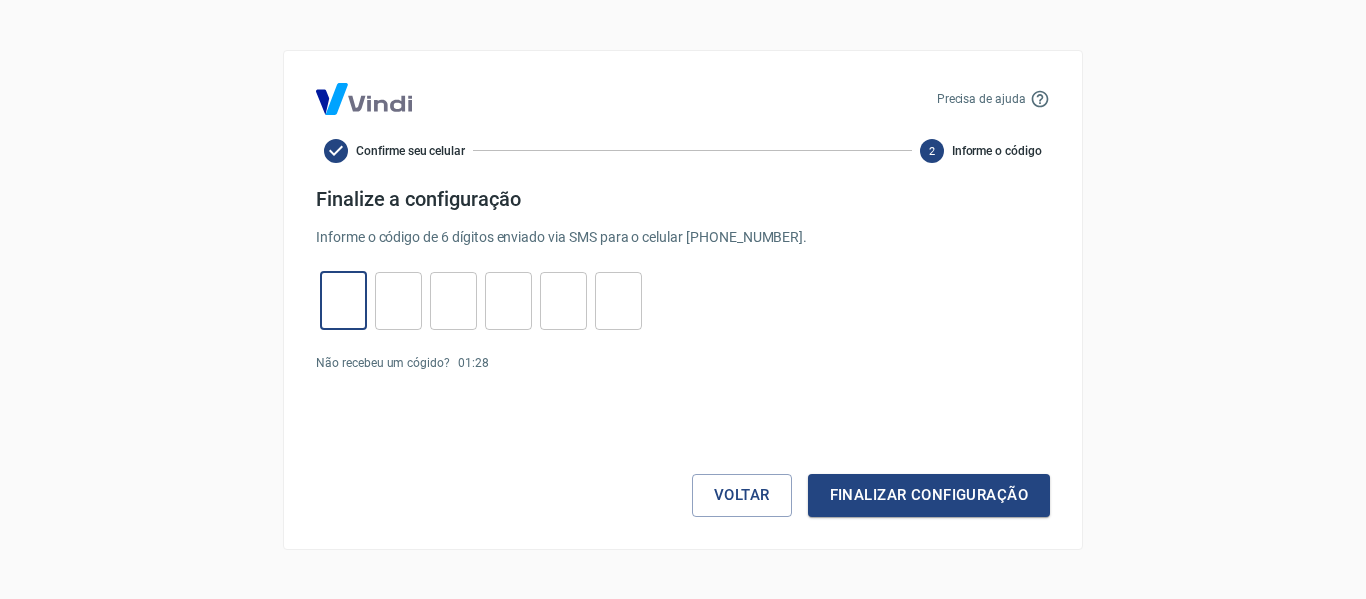 click at bounding box center (343, 300) 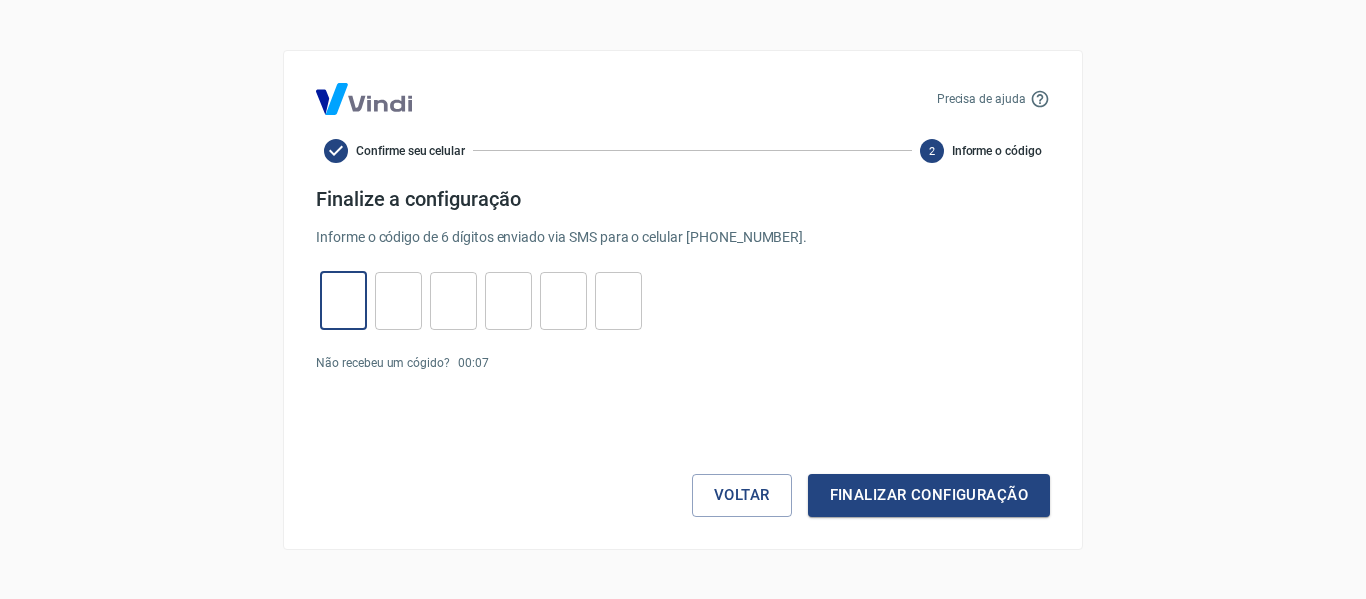 type on "9" 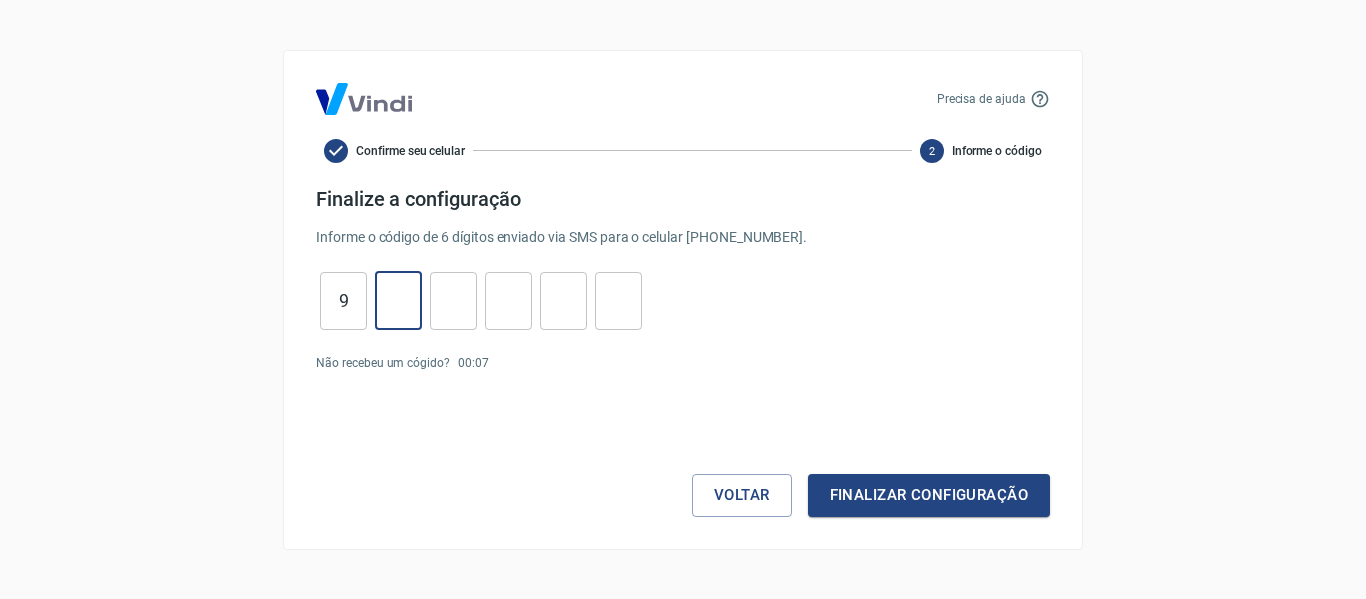 type on "7" 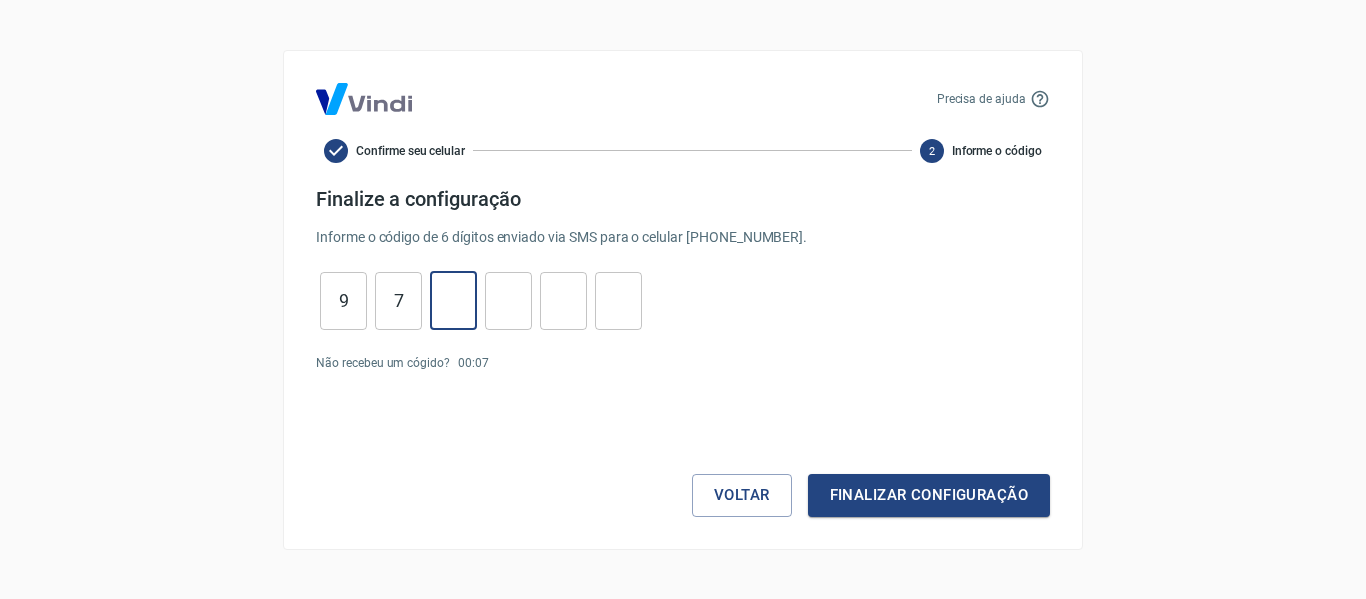 type on "1" 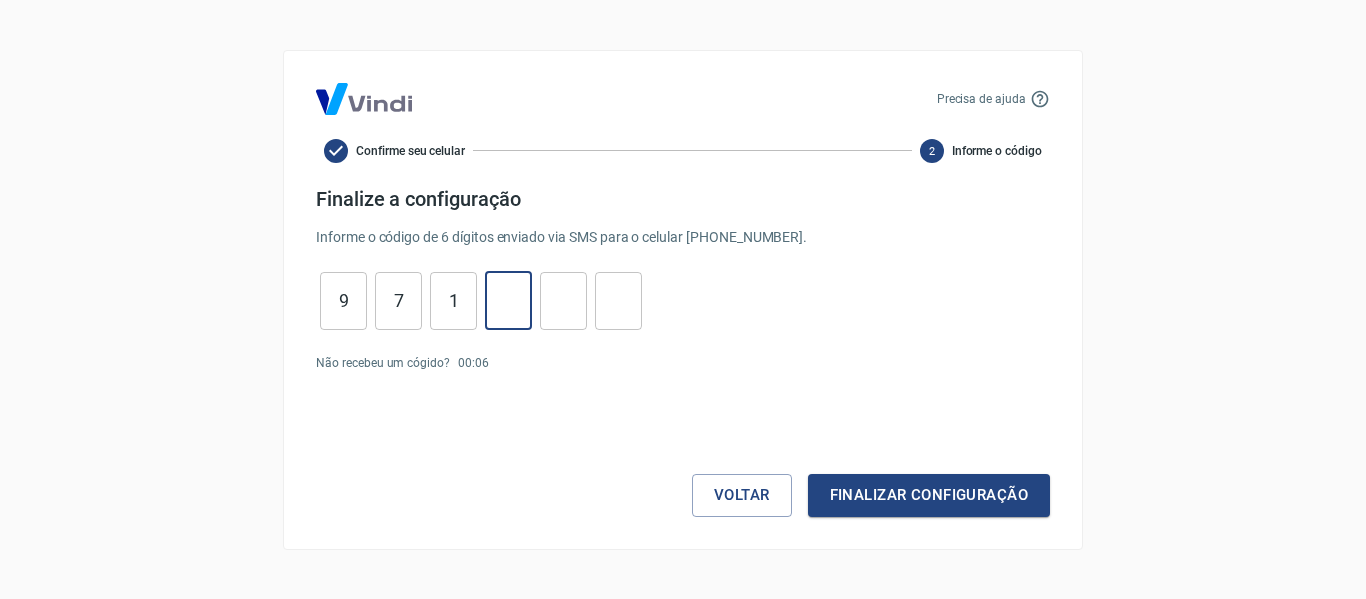 type on "8" 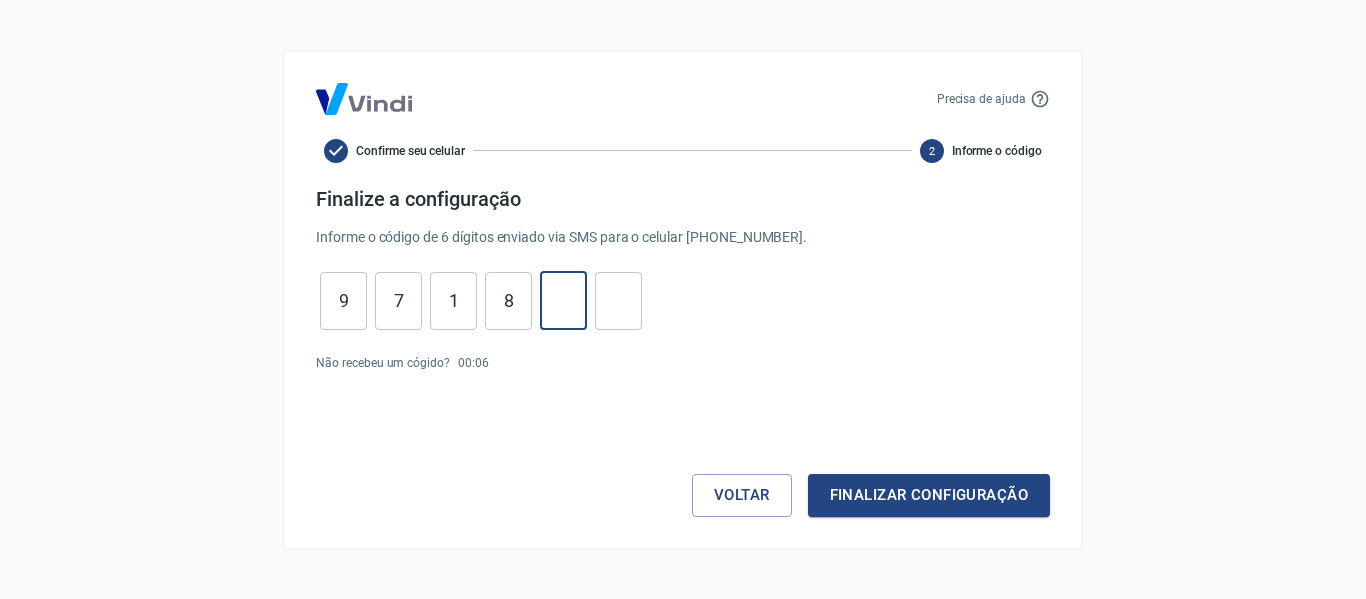 type on "0" 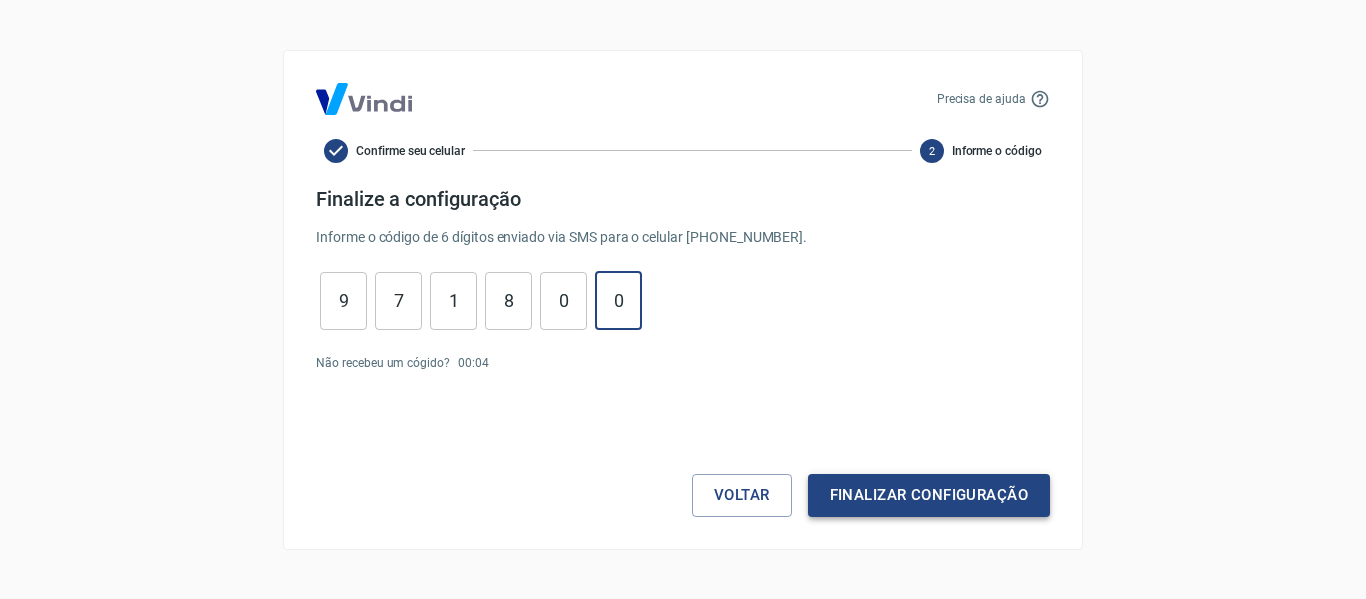 type on "0" 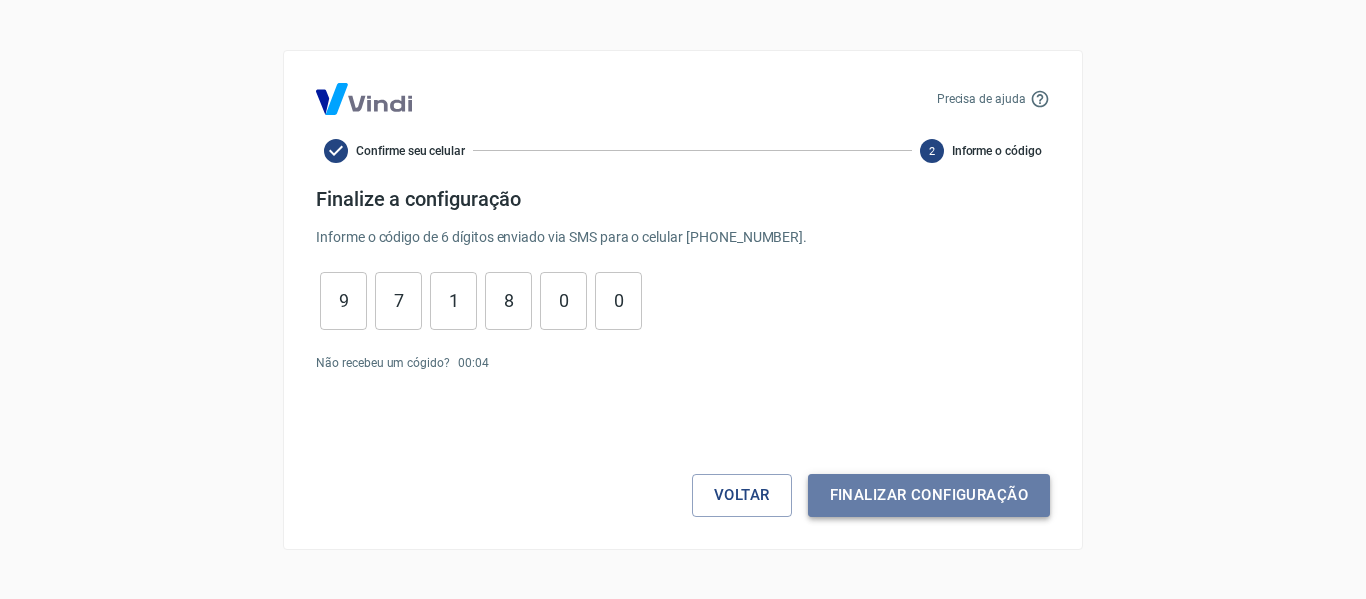 click on "Finalizar configuração" at bounding box center (929, 495) 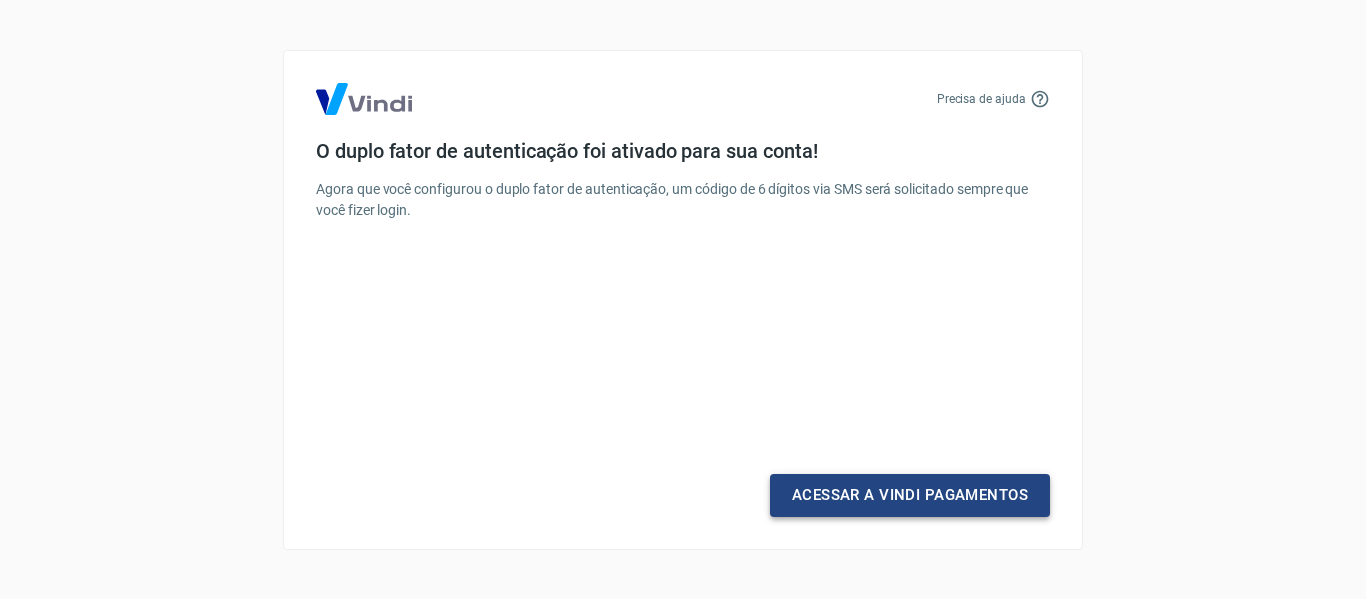 click on "Acessar a Vindi Pagamentos" at bounding box center (910, 495) 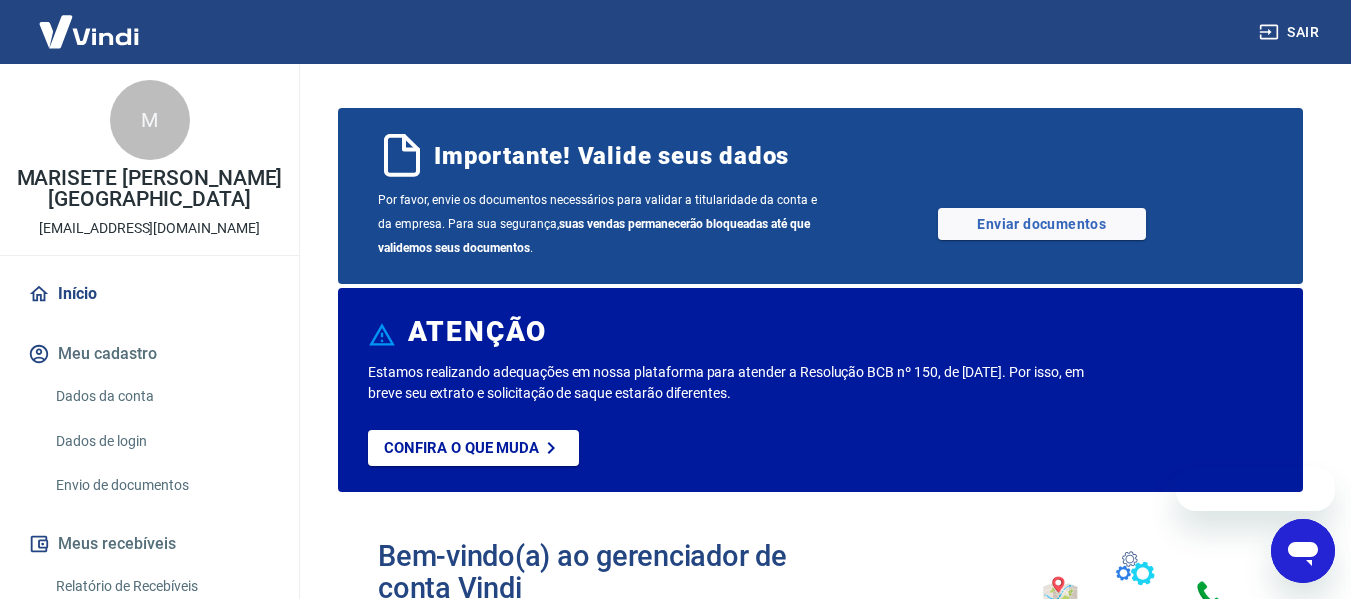 scroll, scrollTop: 0, scrollLeft: 0, axis: both 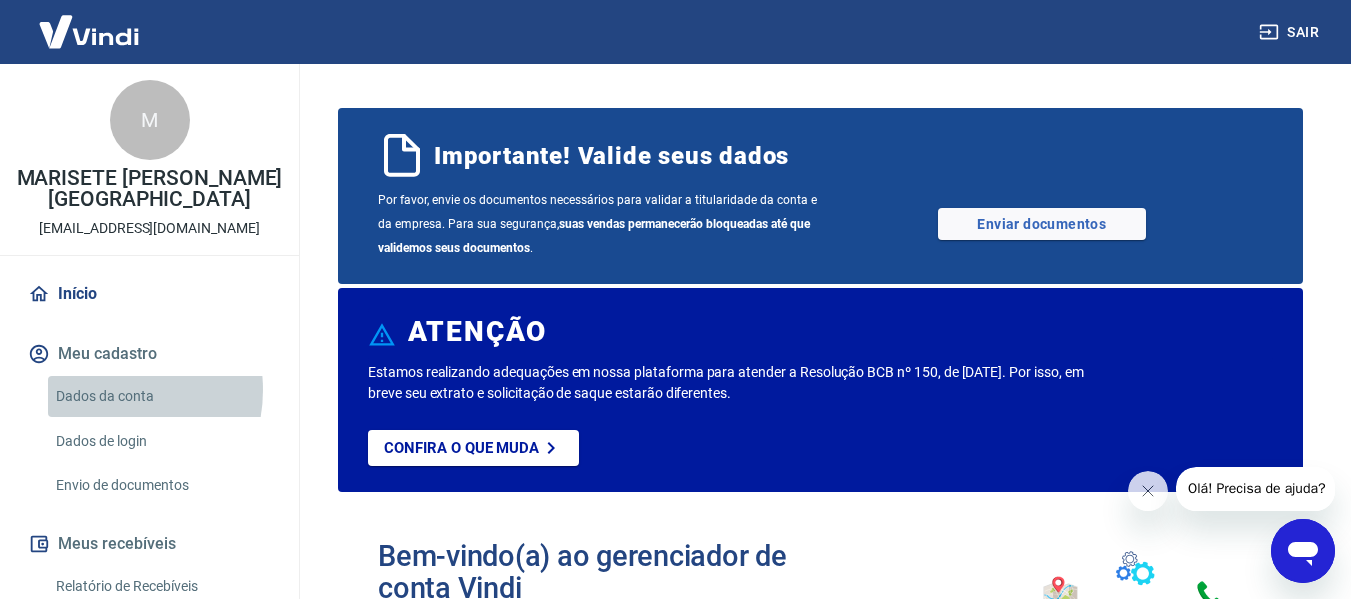 drag, startPoint x: 105, startPoint y: 390, endPoint x: 120, endPoint y: 388, distance: 15.132746 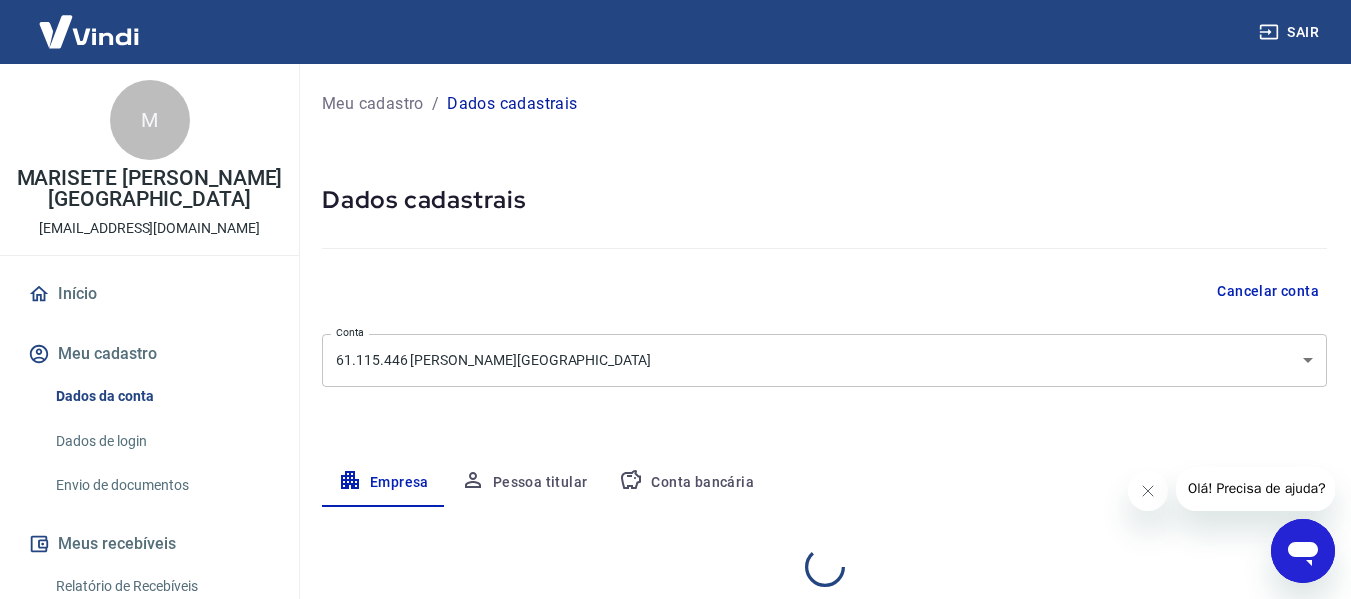 select on "SC" 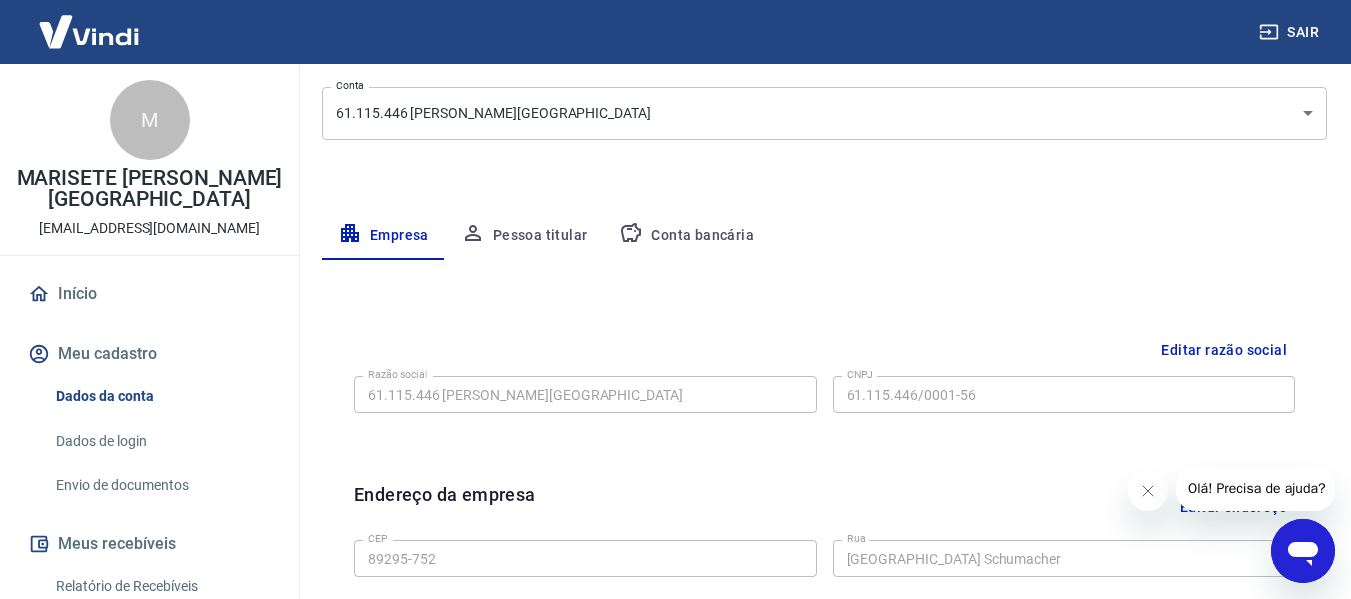 scroll, scrollTop: 310, scrollLeft: 0, axis: vertical 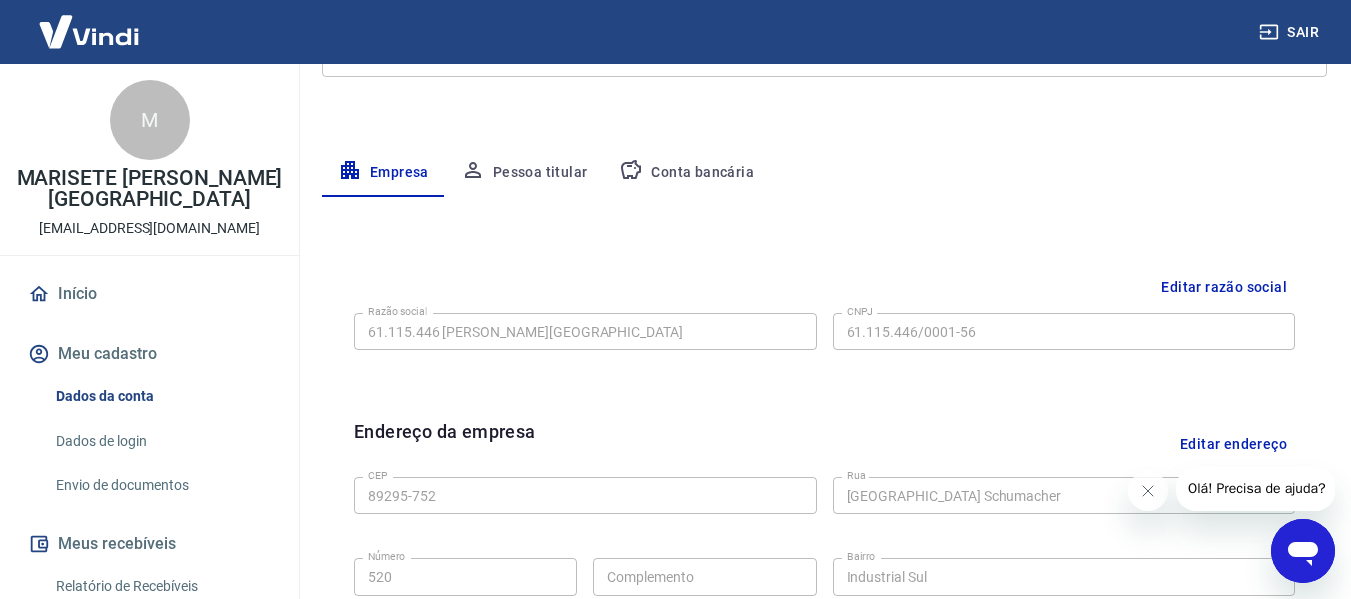 click on "Editar razão social" at bounding box center [1224, 287] 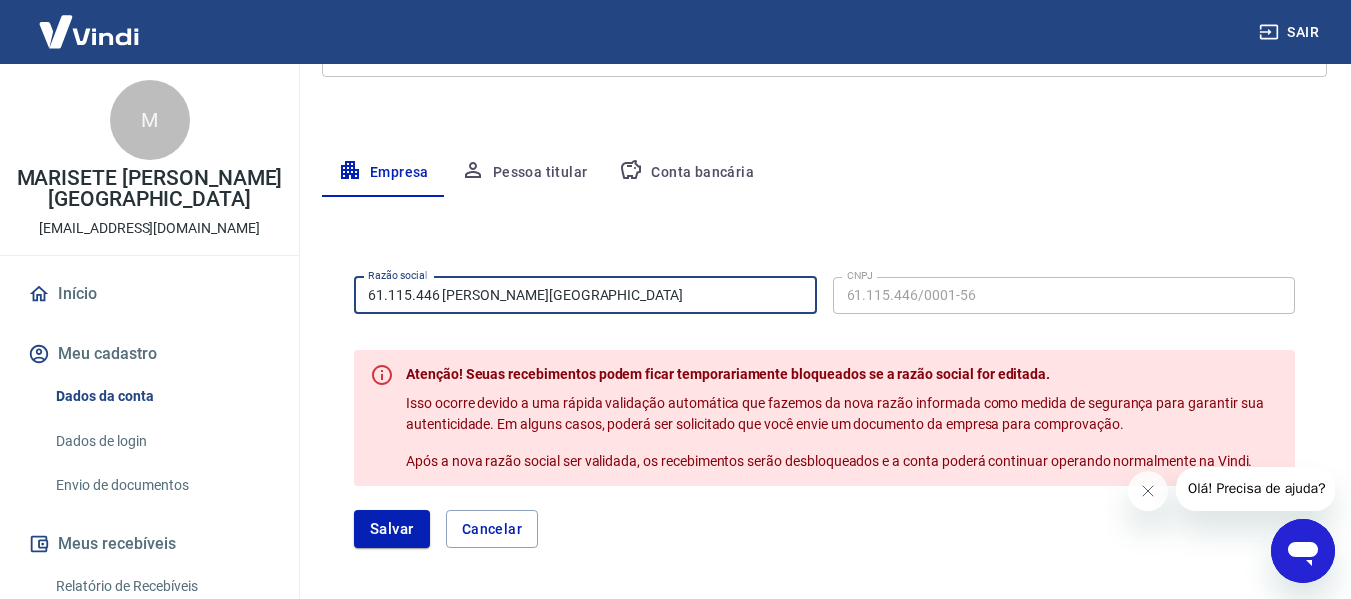 click on "61.115.446 MARISETE GREIN DUFFECK DE LIMA" at bounding box center [585, 295] 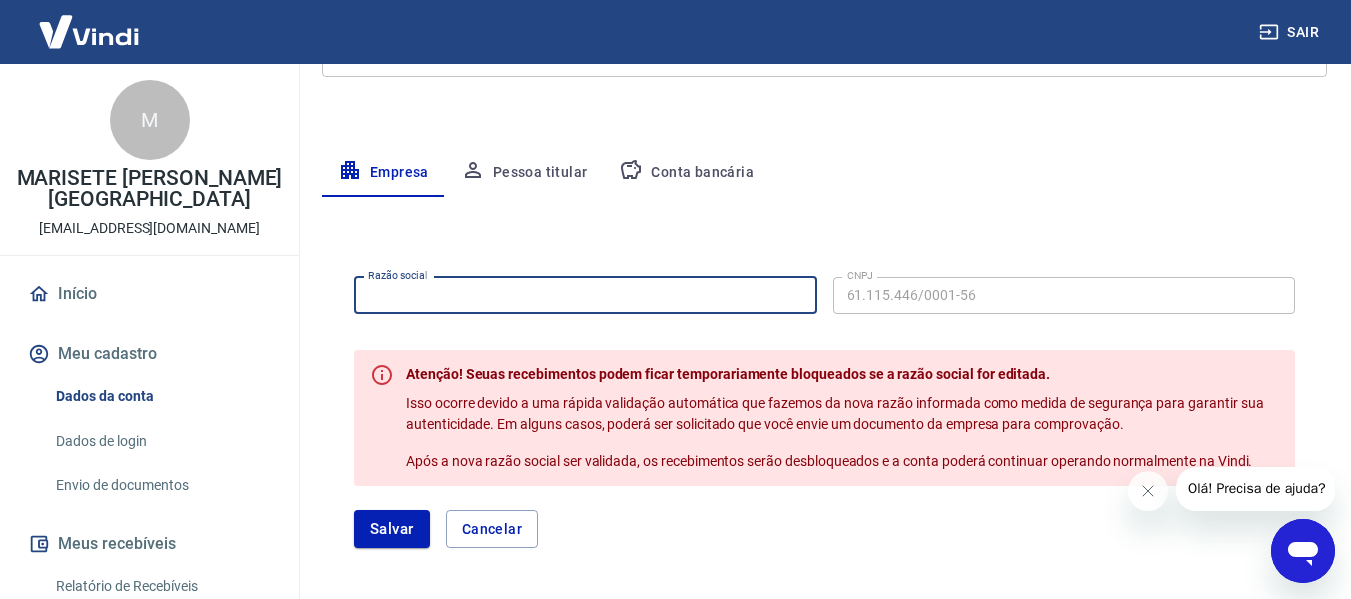 paste on "BAVIERA DESIGN INDUSTRIA E COMERCIO DE MOVEIS LTDA" 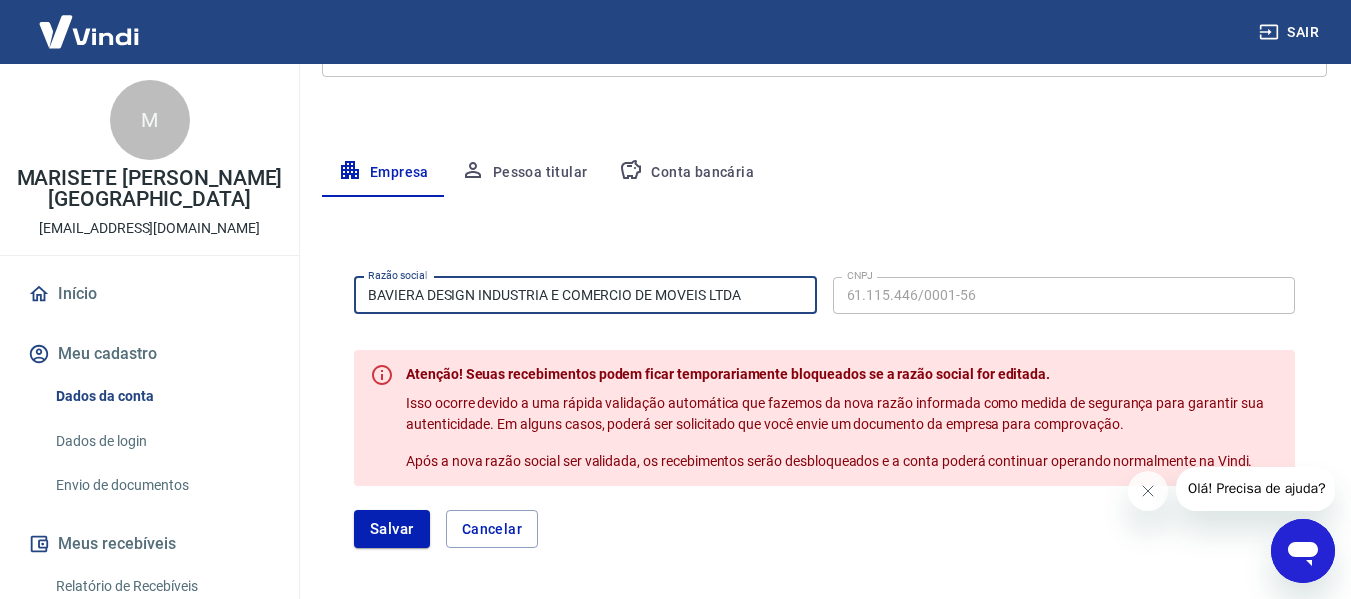 type on "BAVIERA DESIGN INDUSTRIA E COMERCIO DE MOVEIS LTDA" 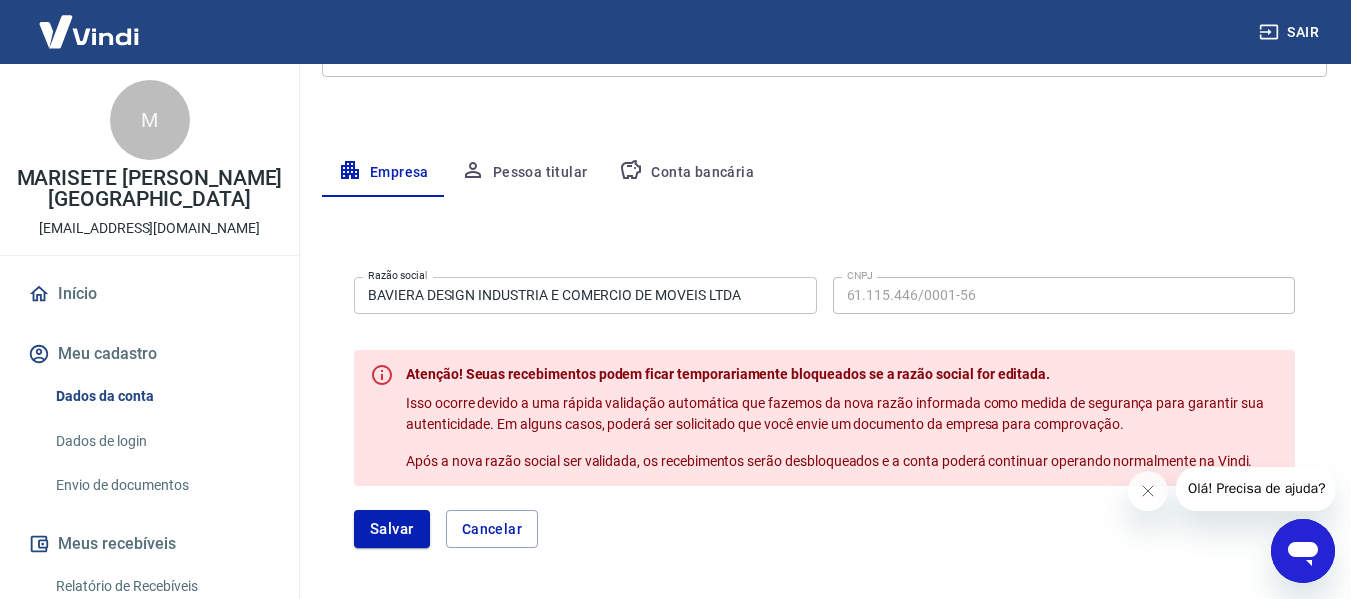 click on "Razão social BAVIERA DESIGN INDUSTRIA E COMERCIO DE MOVEIS LTDA Razão social CNPJ 61.115.446/0001-56 CNPJ Atenção! Seuas recebimentos podem ficar temporariamente bloqueados se a razão social for editada. Isso ocorre devido a uma rápida validação automática que fazemos da nova razão informada como medida de segurança para garantir sua autenticidade. Em alguns casos, poderá ser solicitado que você envie um documento da empresa para comprovação. Após a nova razão social ser validada, os recebimentos serão desbloqueados e a conta poderá continuar operando normalmente na Vindi. Salvar Cancelar Endereço da empresa Editar endereço CEP 89295-752 CEP Rua Avenida Klaus Schumacher Rua Número 520 Número Complemento Complemento Bairro Industrial Sul Bairro Cidade Rio Negrinho Cidade Estado Acre Alagoas Amapá Amazonas Bahia Ceará Distrito Federal Espírito Santo Goiás Maranhão Mato Grosso Mato Grosso do Sul Minas Gerais Pará Paraíba Paraná Pernambuco Piauí Rio de Janeiro Rio Grande do Norte" at bounding box center (824, 702) 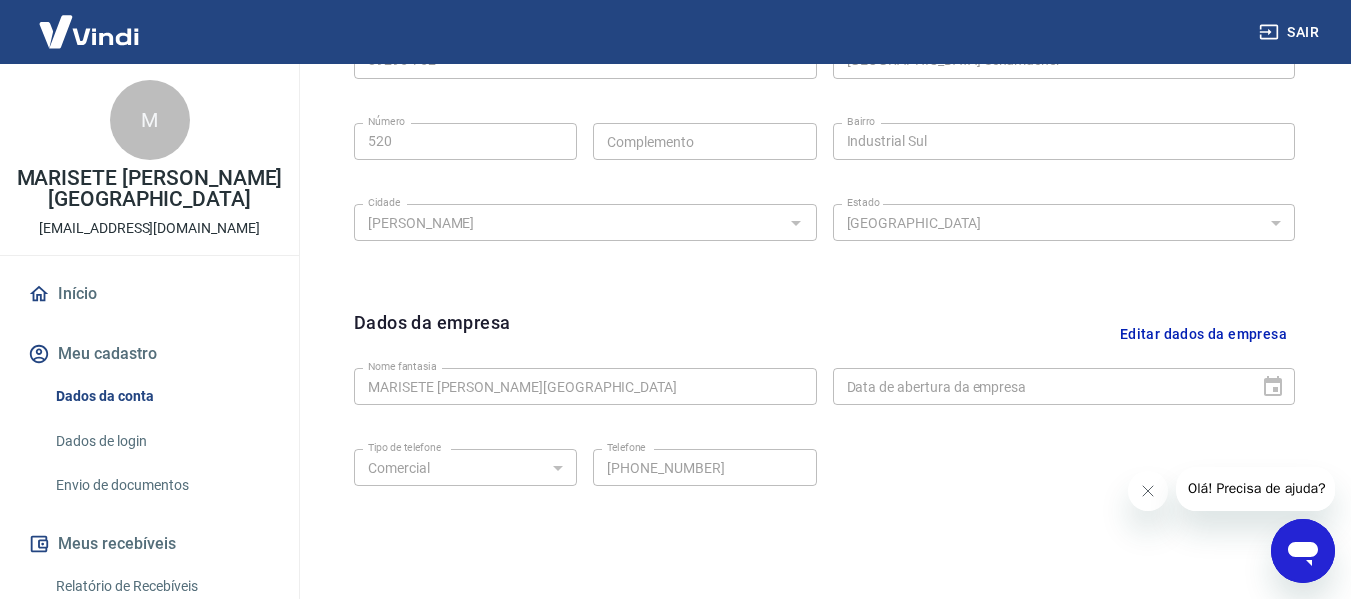scroll, scrollTop: 976, scrollLeft: 0, axis: vertical 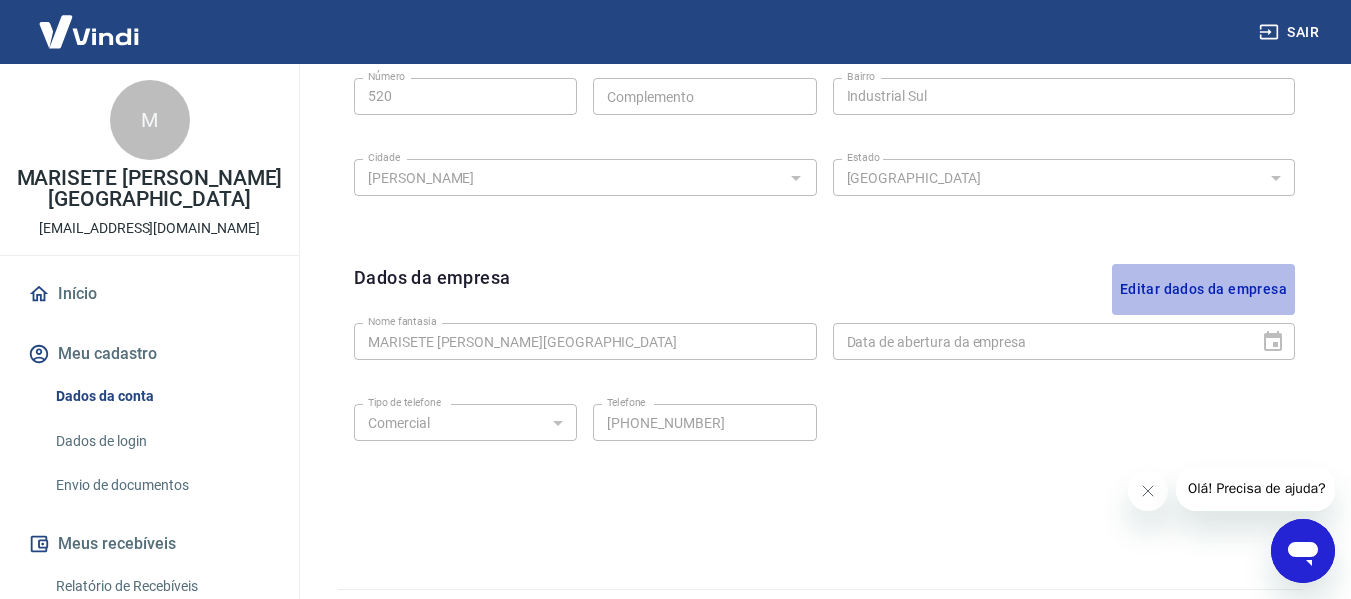 click on "Editar dados da empresa" at bounding box center [1203, 289] 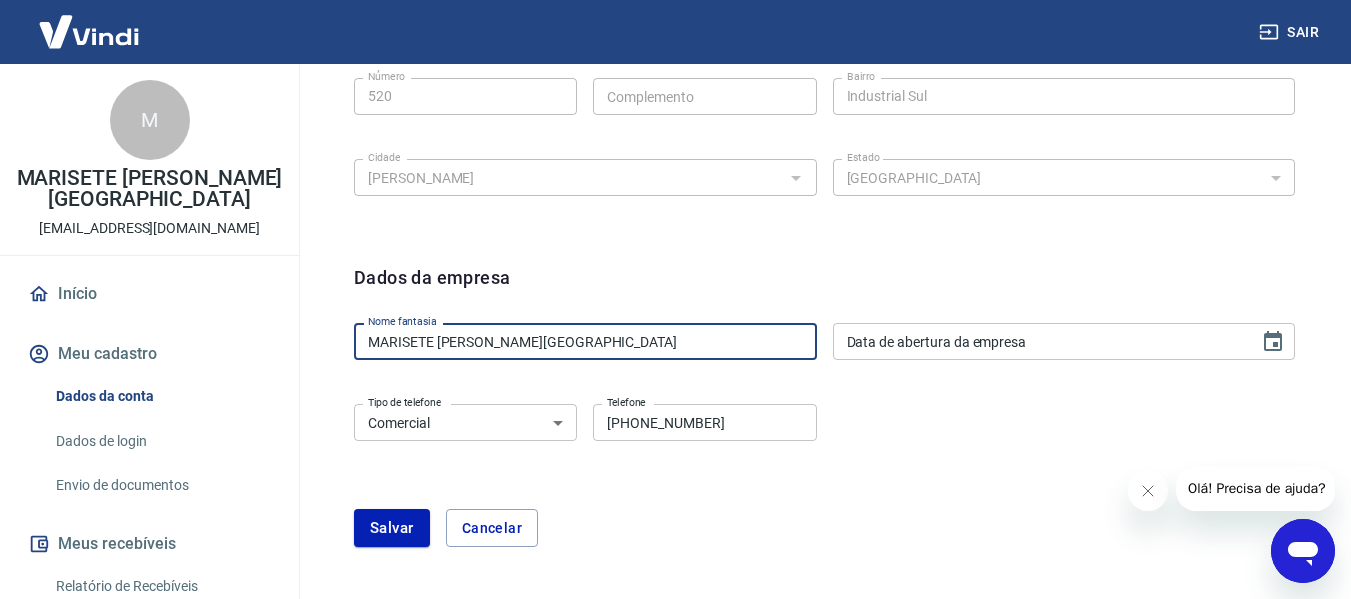 drag, startPoint x: 680, startPoint y: 340, endPoint x: 238, endPoint y: 328, distance: 442.16287 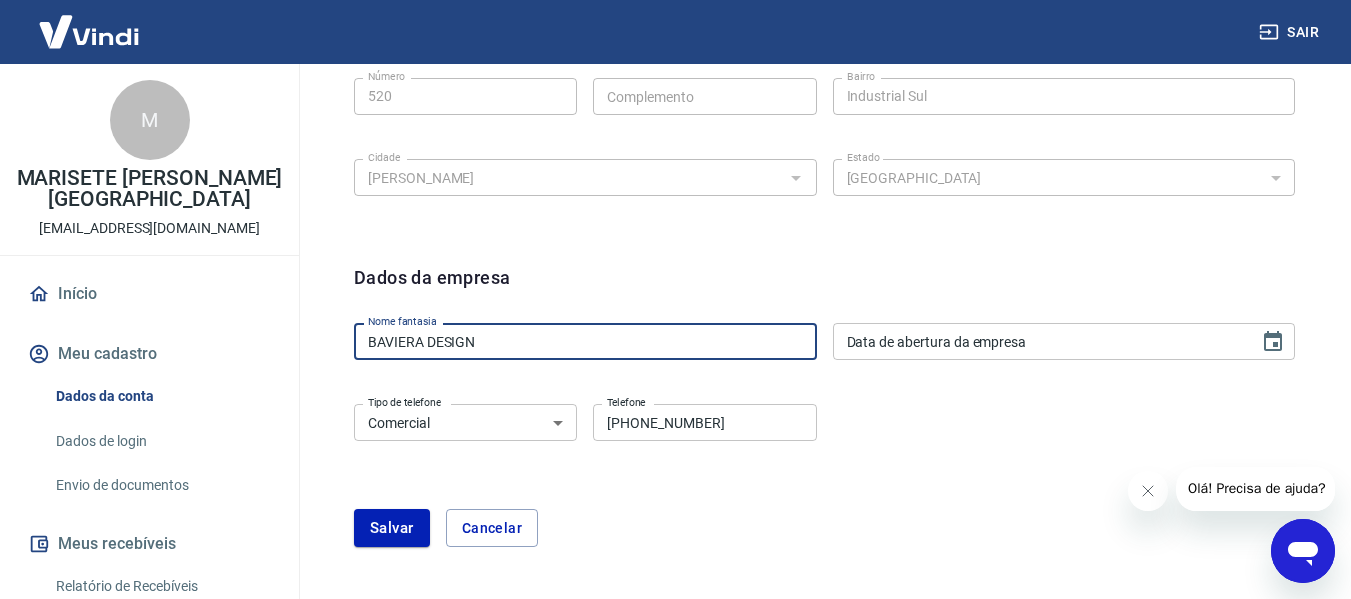 type on "BAVIERA DESIGN" 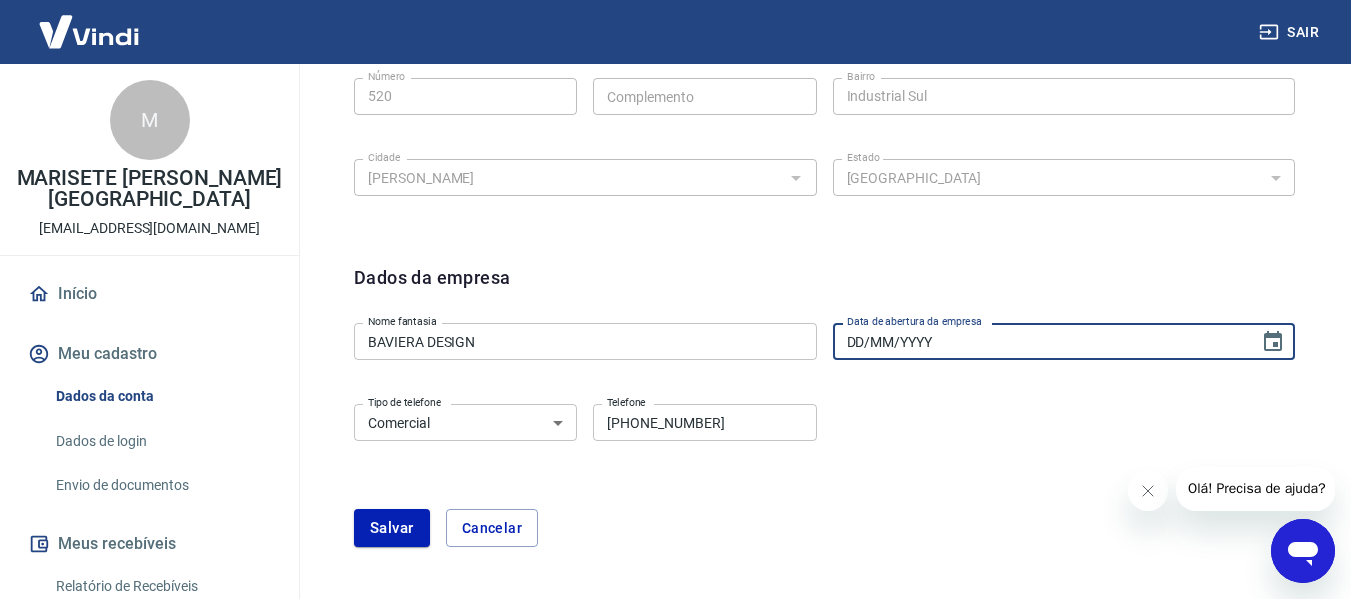 click on "DD/MM/YYYY" at bounding box center [1039, 341] 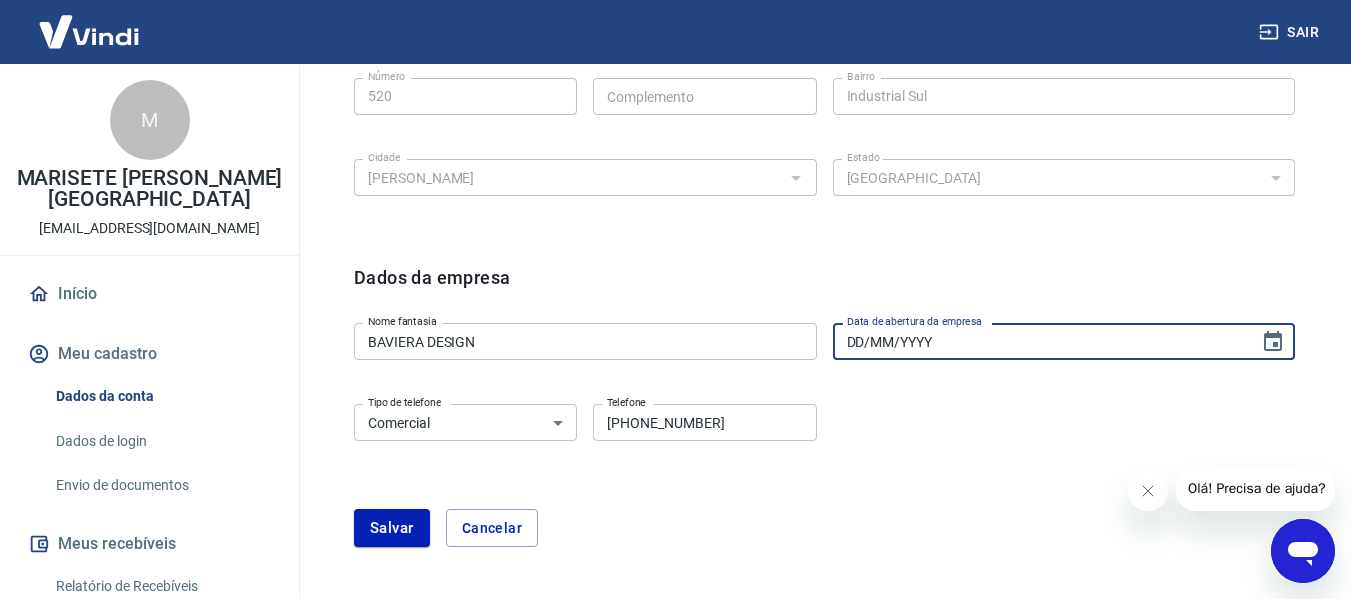 type 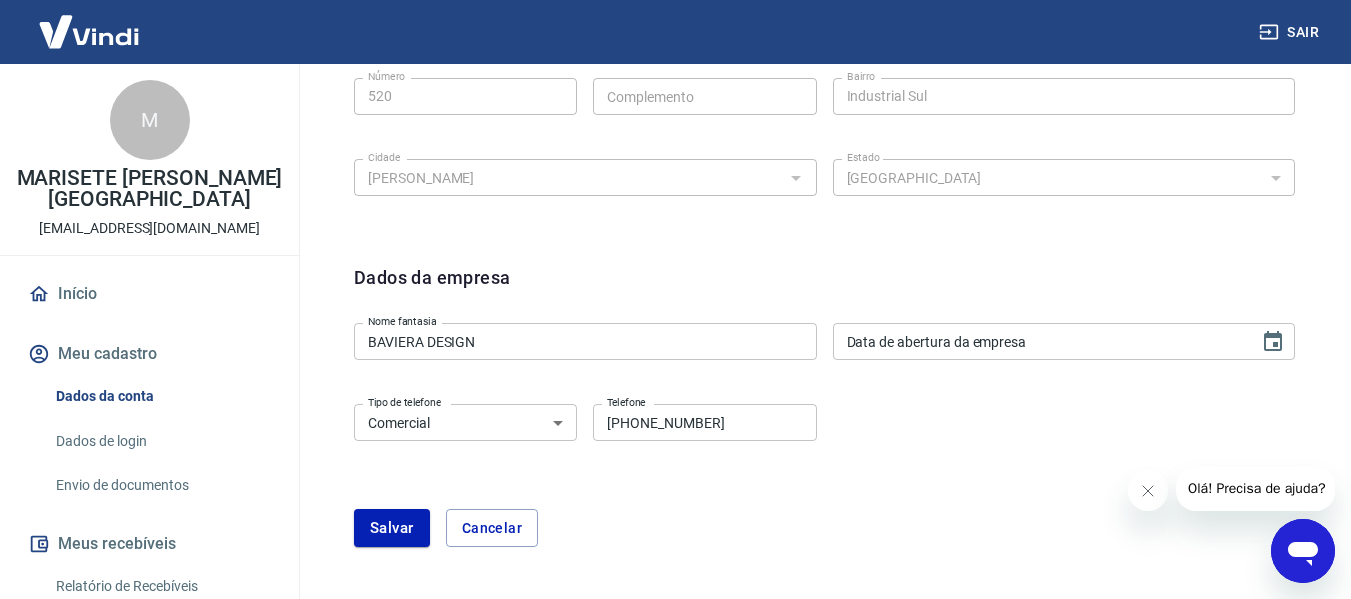 click on "Tipo de telefone Residencial Comercial Tipo de telefone Telefone (47) 99257-4348 Telefone" at bounding box center (824, 436) 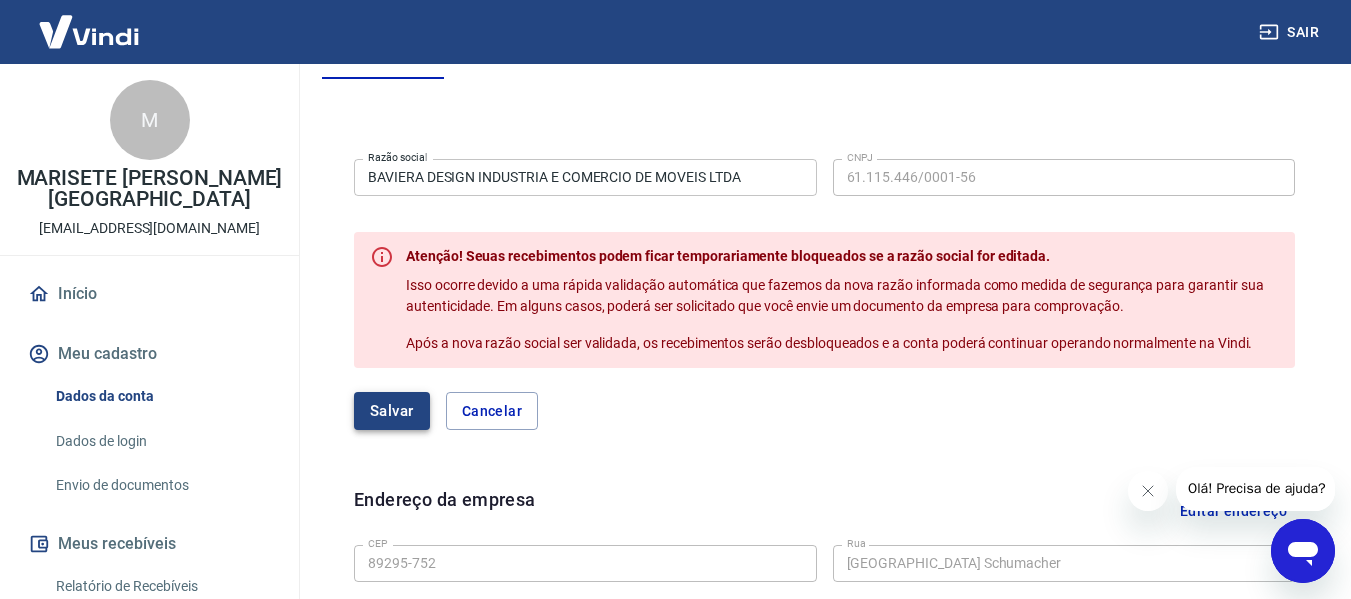 scroll, scrollTop: 443, scrollLeft: 0, axis: vertical 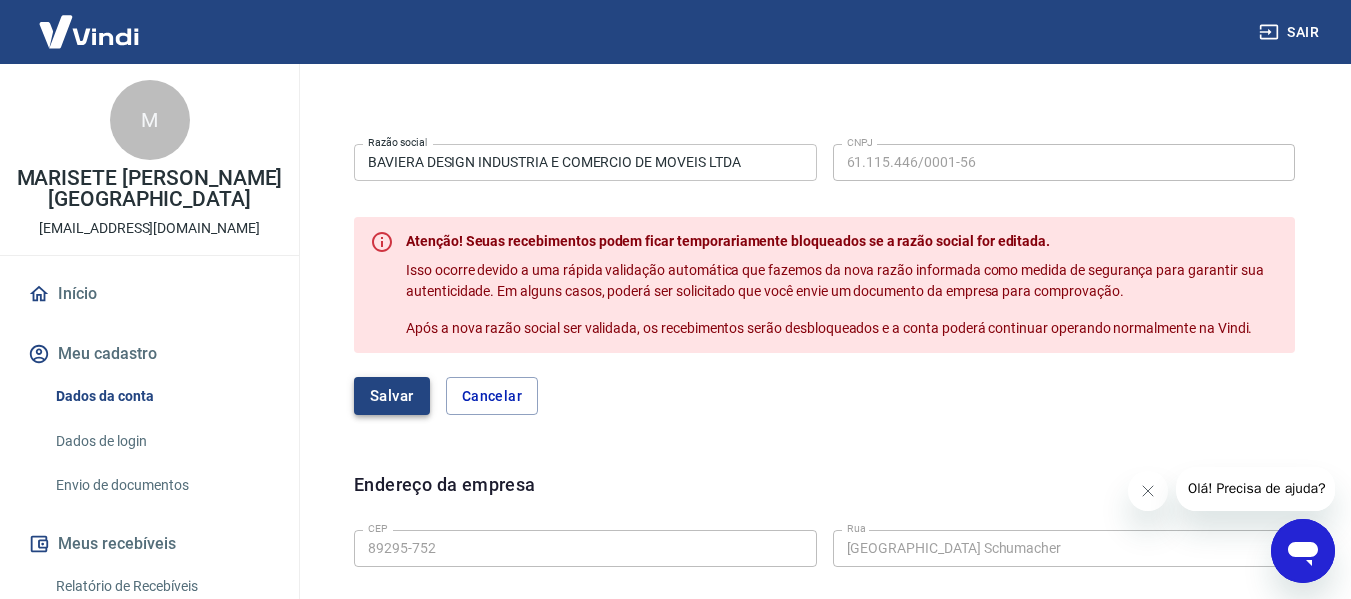 click on "Salvar" at bounding box center (392, 396) 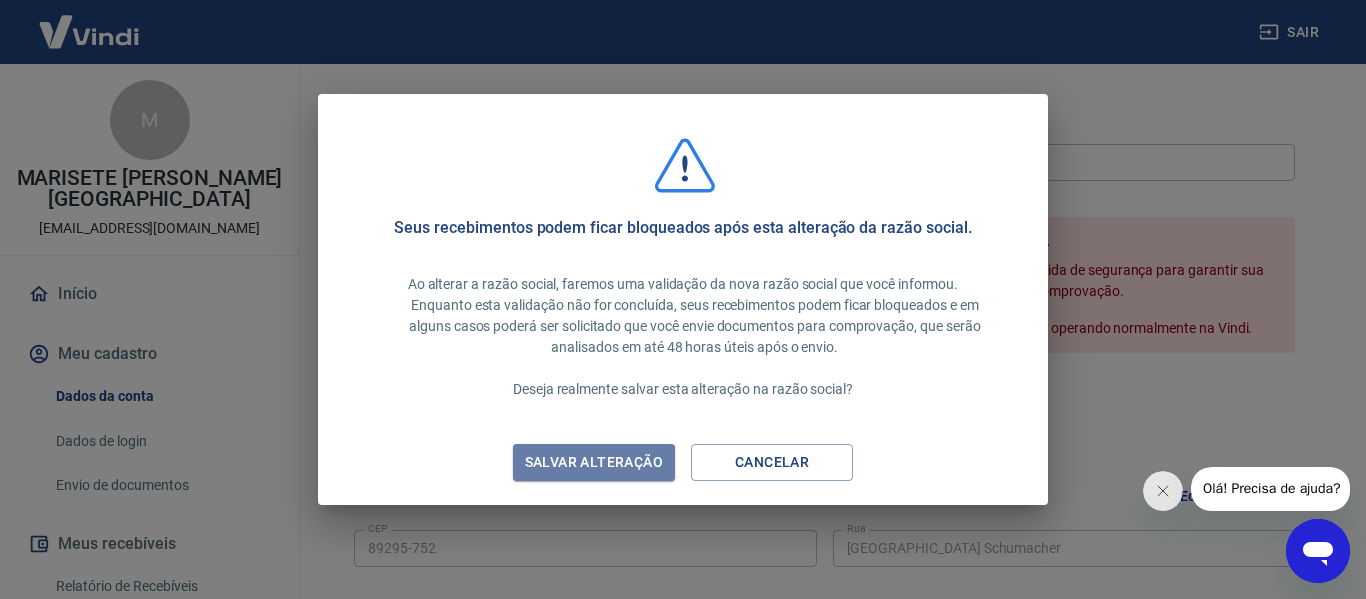 click on "Salvar alteração" at bounding box center (594, 462) 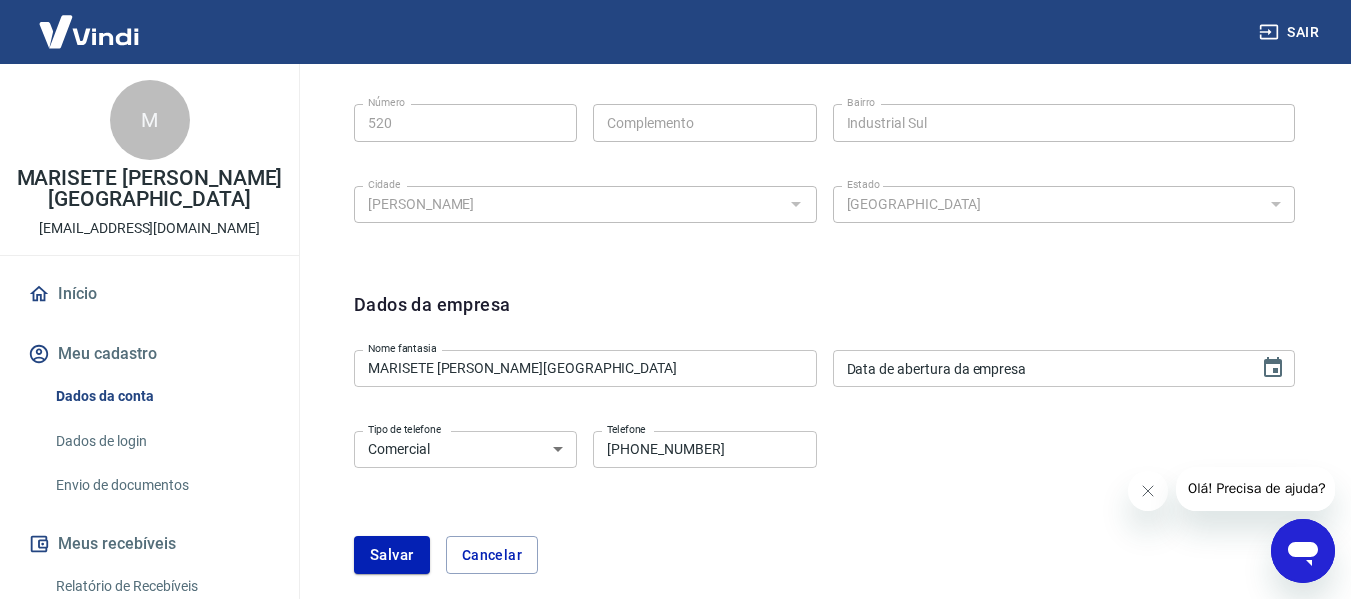 scroll, scrollTop: 843, scrollLeft: 0, axis: vertical 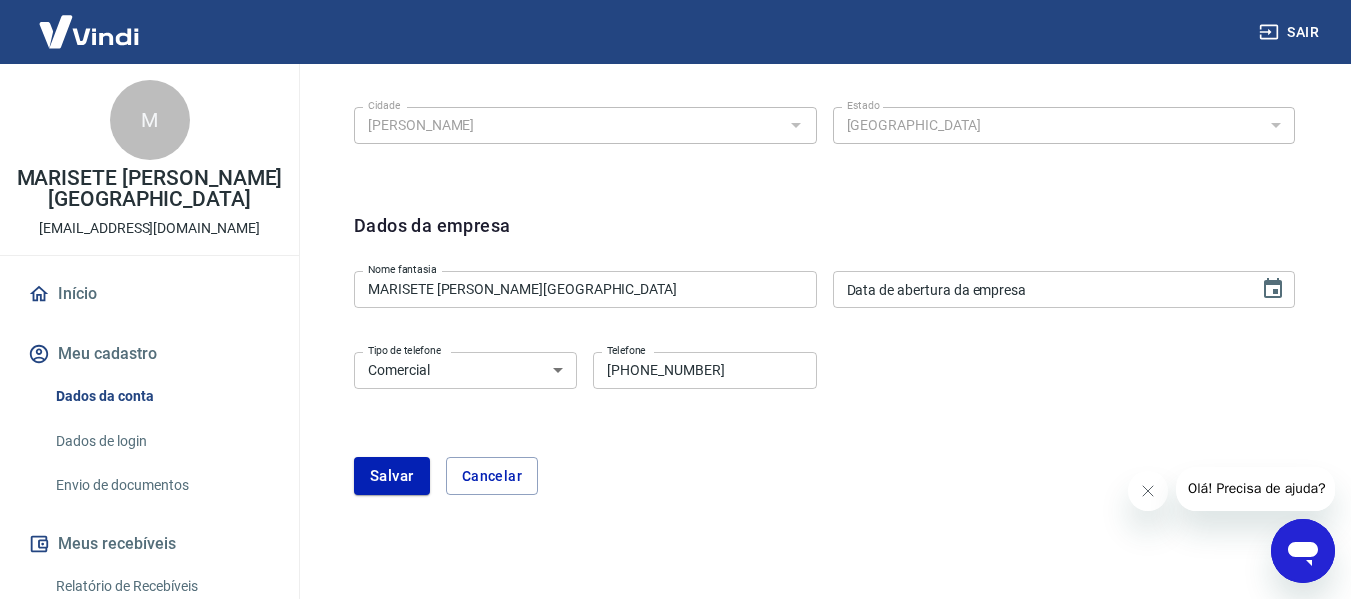 click on "MARISETE [PERSON_NAME][GEOGRAPHIC_DATA]" at bounding box center (585, 289) 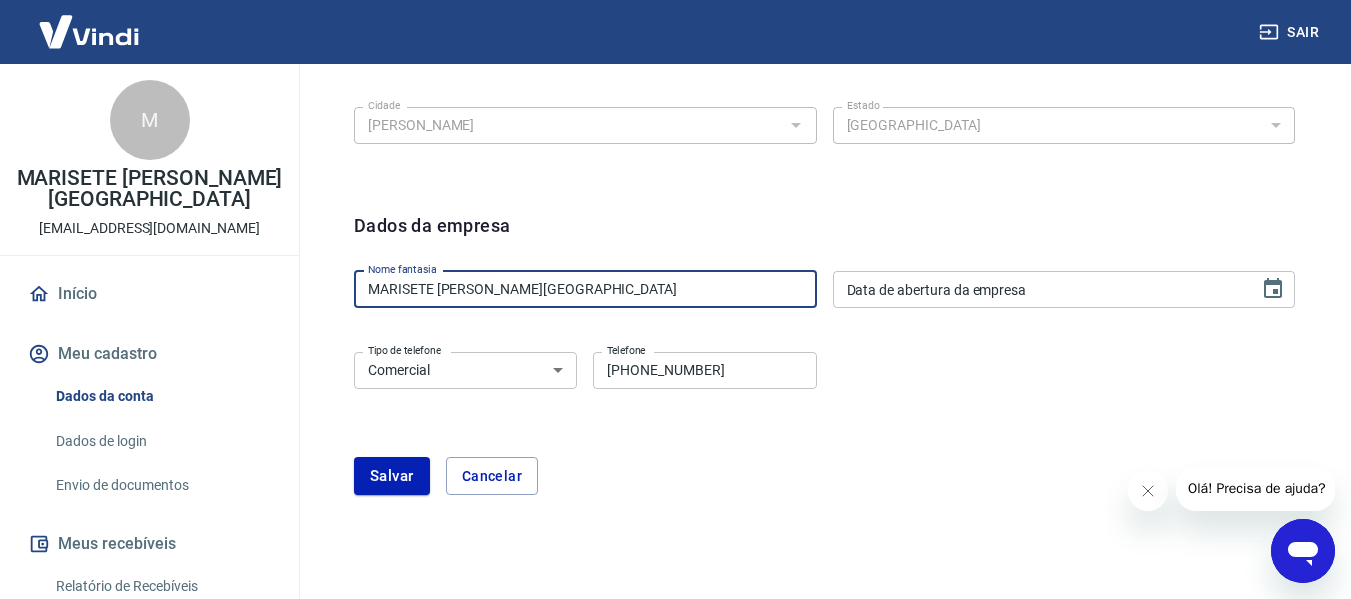 click on "MARISETE [PERSON_NAME][GEOGRAPHIC_DATA]" at bounding box center (585, 289) 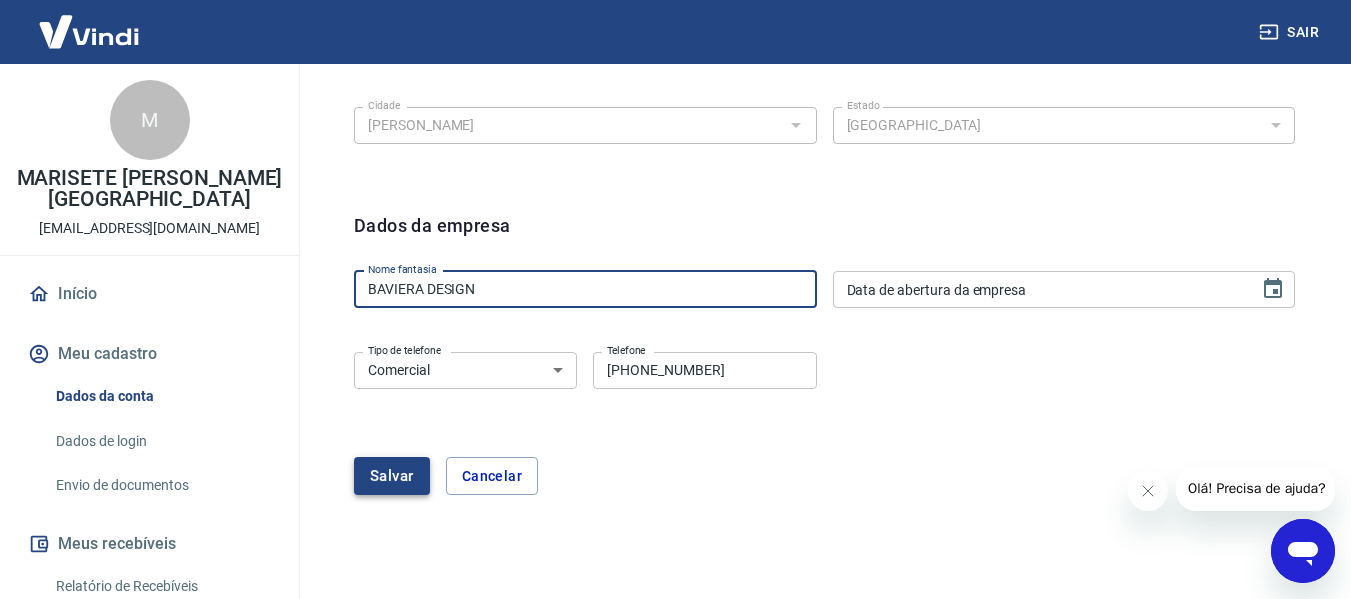 type on "BAVIERA DESIGN" 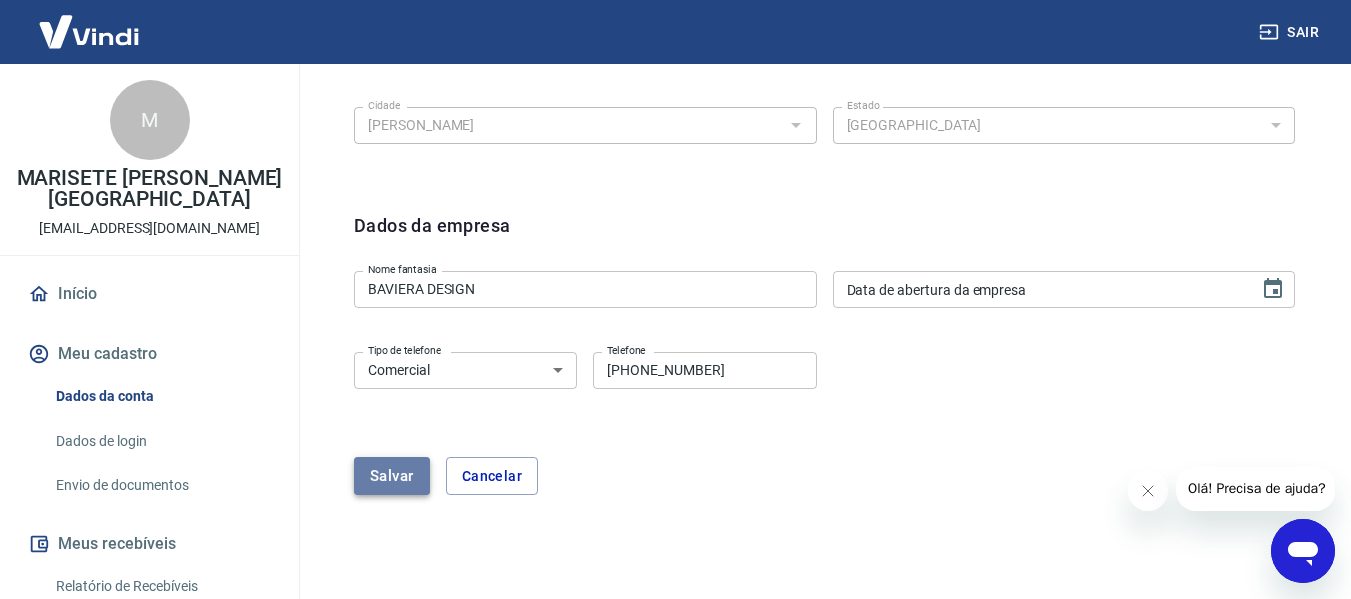 click on "Salvar" at bounding box center (392, 476) 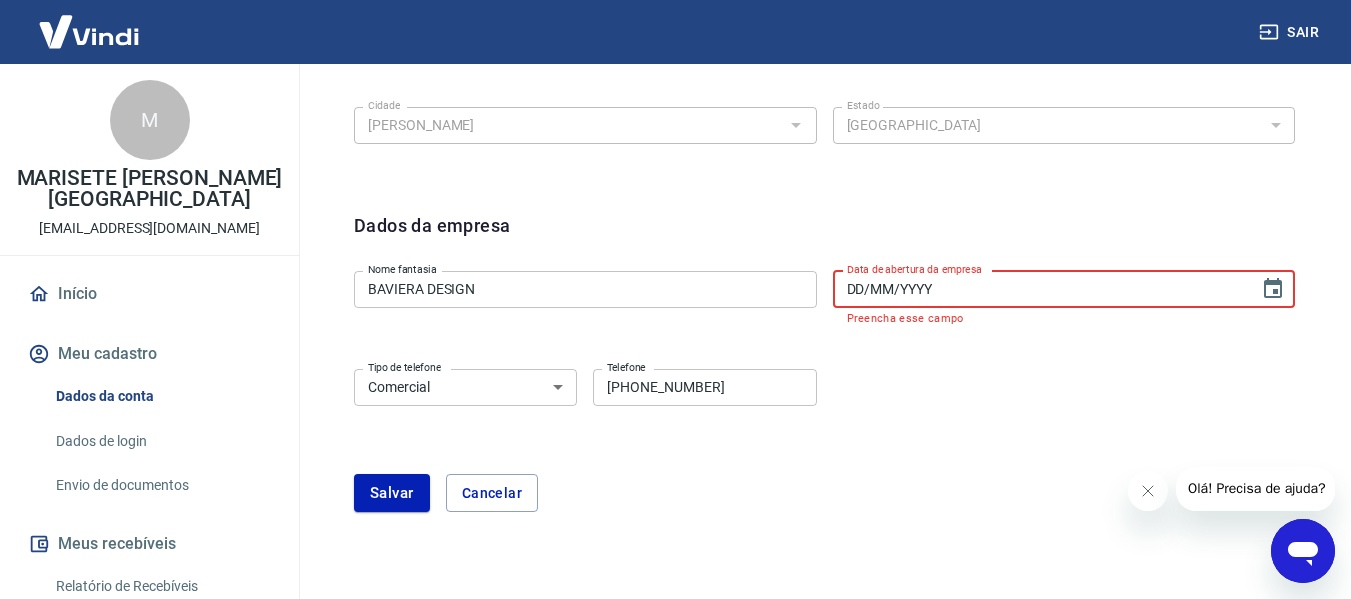 click on "DD/MM/YYYY" at bounding box center (1039, 289) 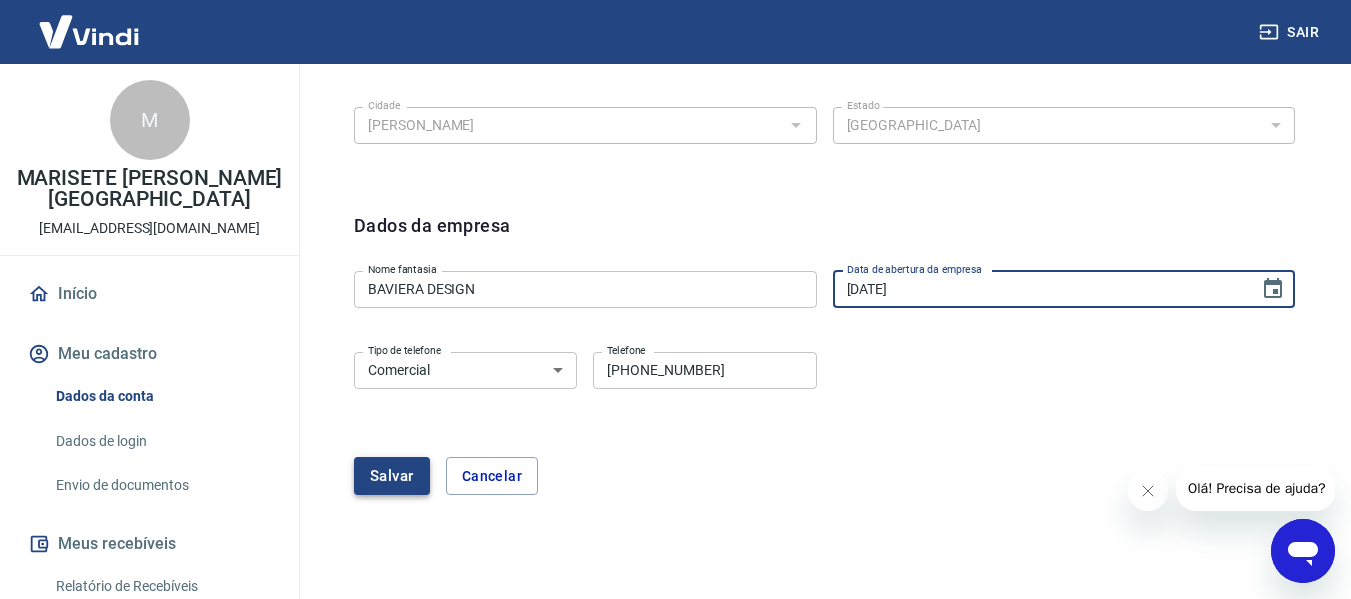 type on "02/06/2025" 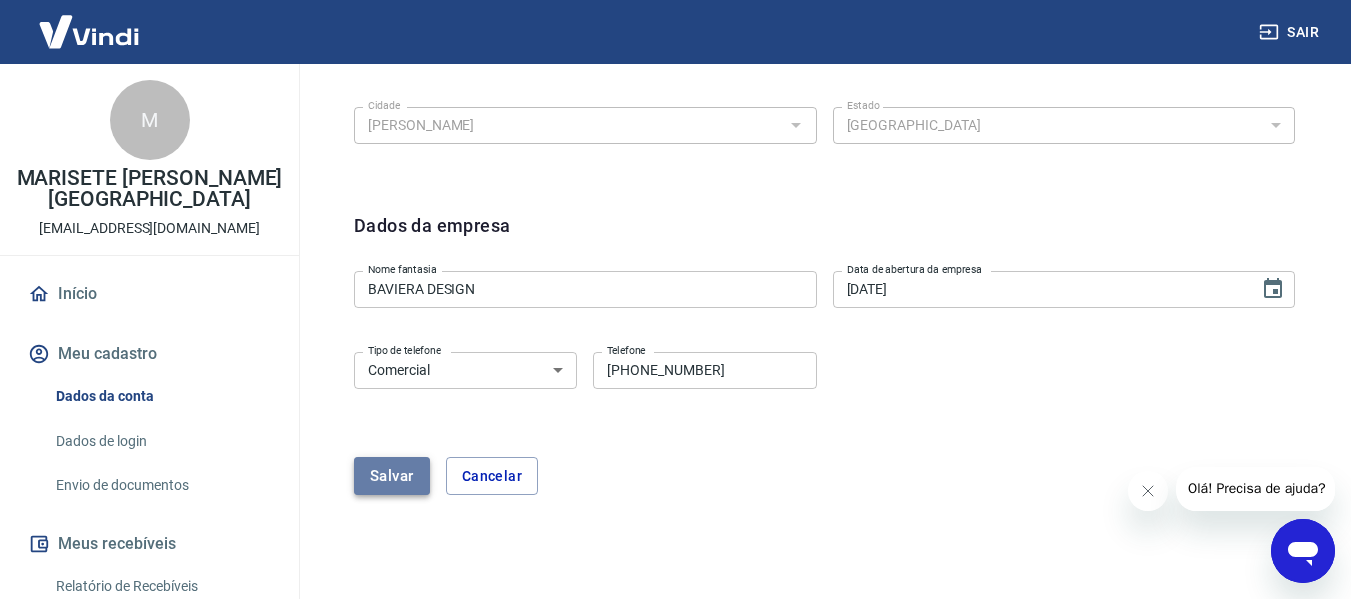 click on "Salvar" at bounding box center (392, 476) 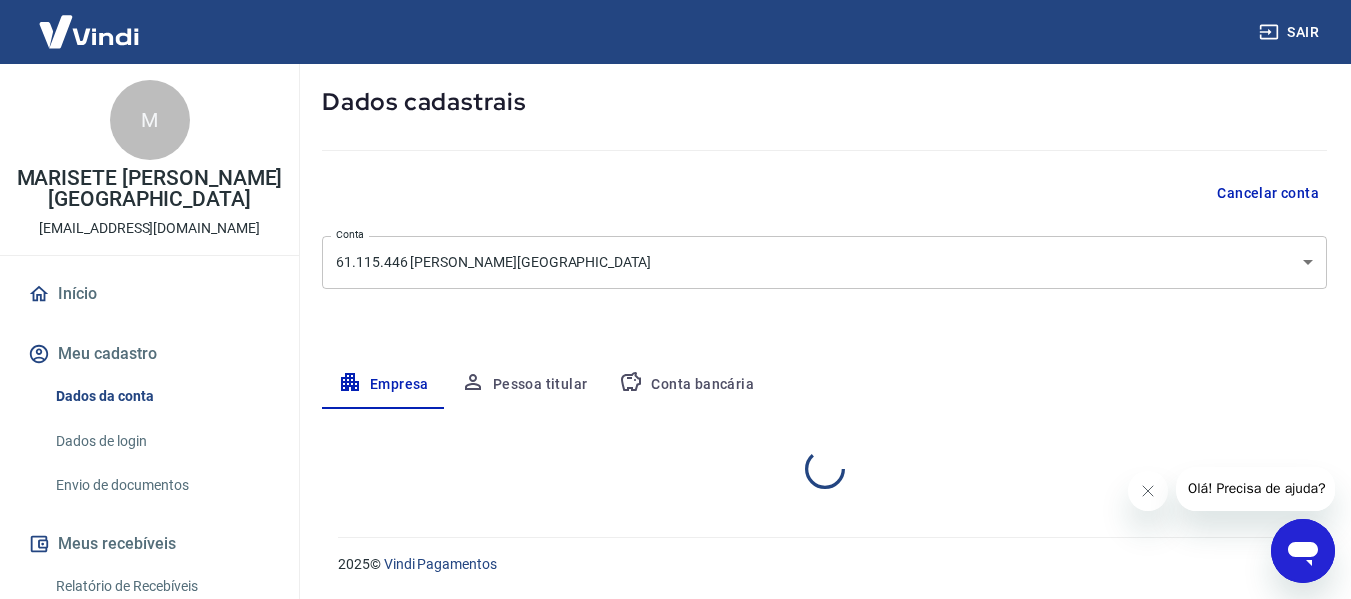 select on "SC" 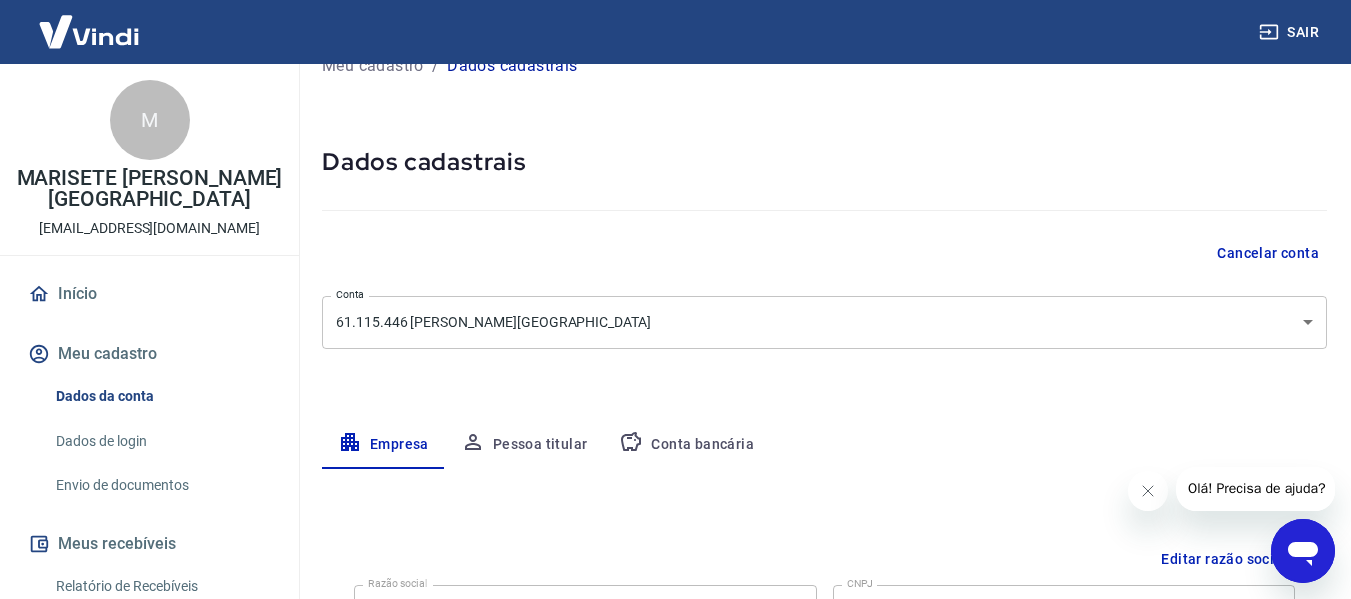 scroll, scrollTop: 0, scrollLeft: 0, axis: both 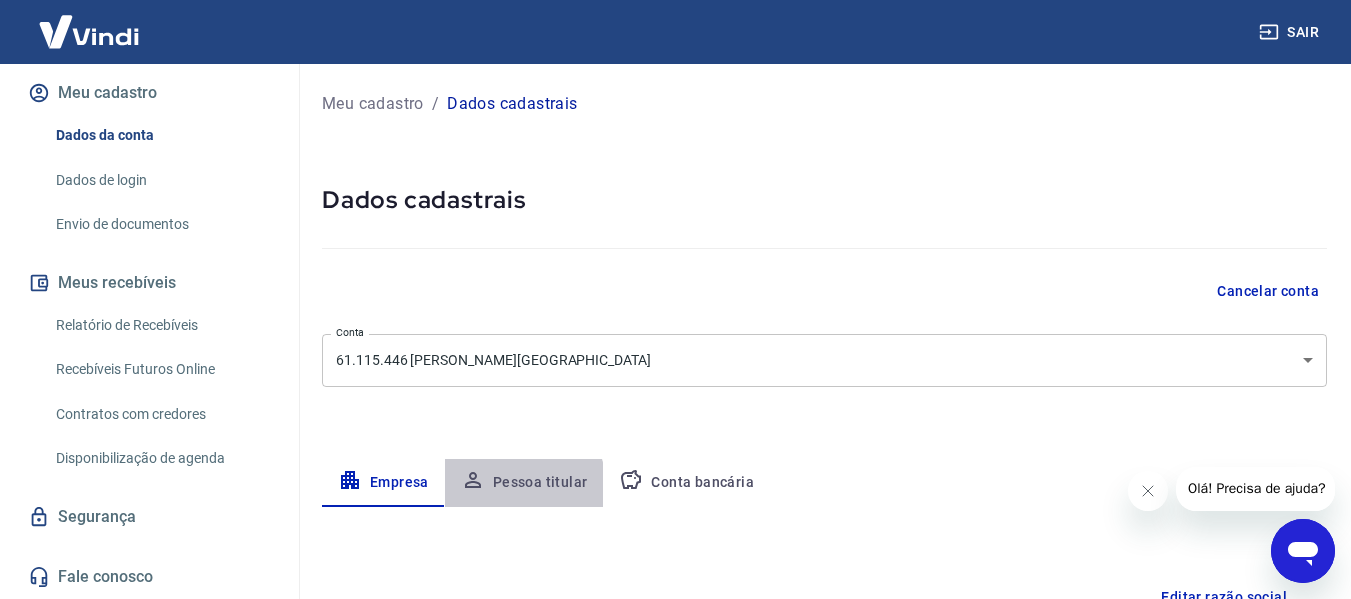 click on "Pessoa titular" at bounding box center (524, 483) 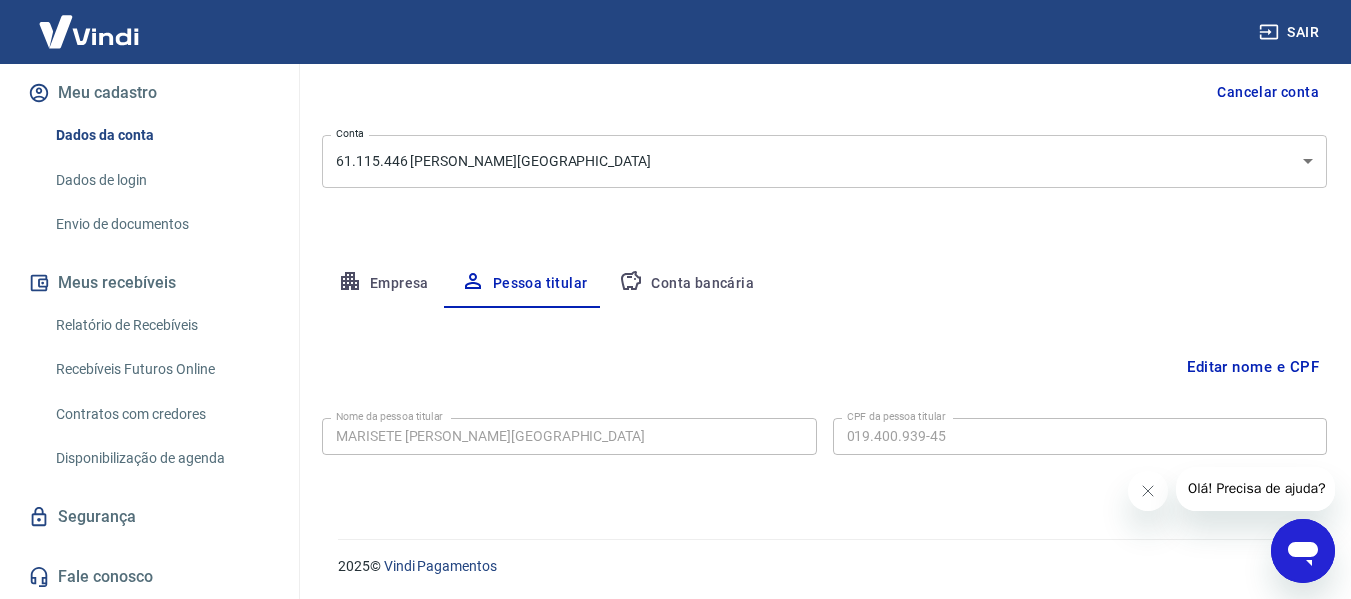 scroll, scrollTop: 201, scrollLeft: 0, axis: vertical 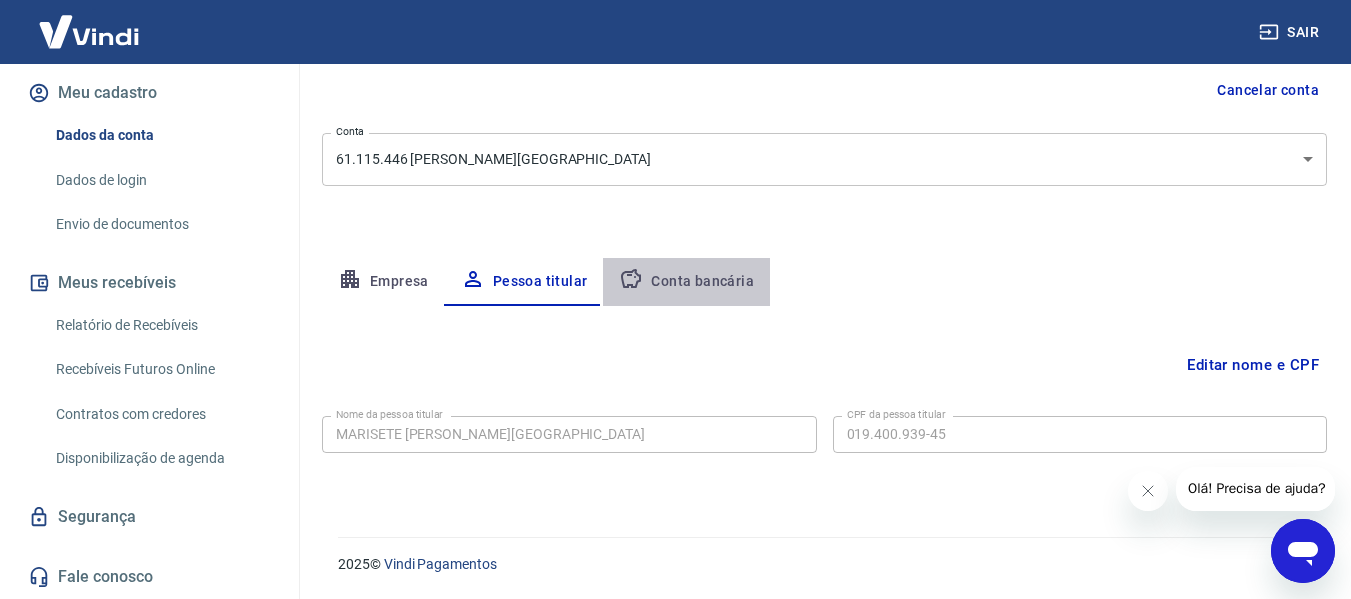 click on "Conta bancária" at bounding box center [686, 282] 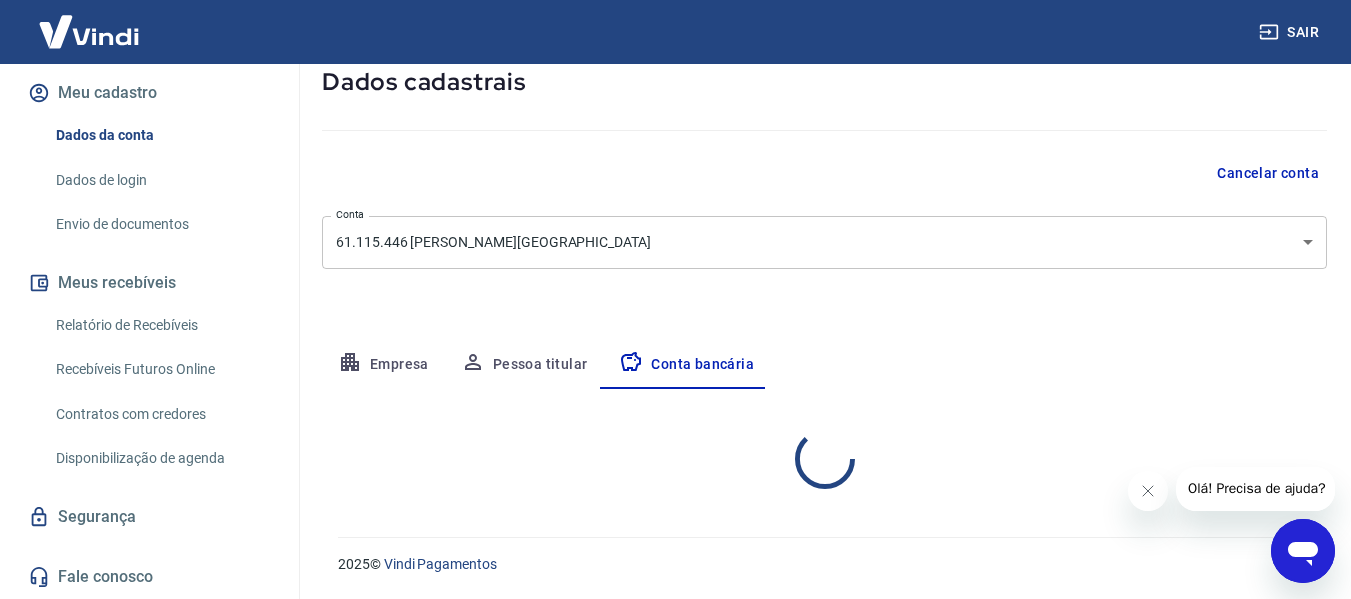 select on "1" 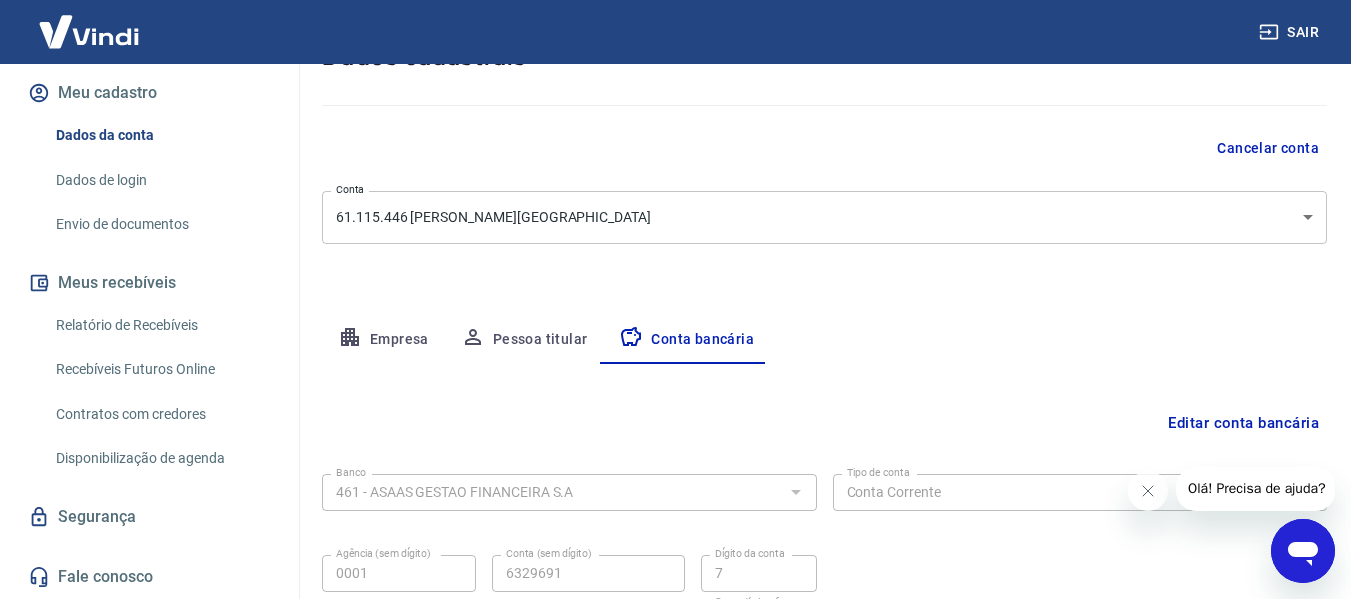 scroll, scrollTop: 0, scrollLeft: 0, axis: both 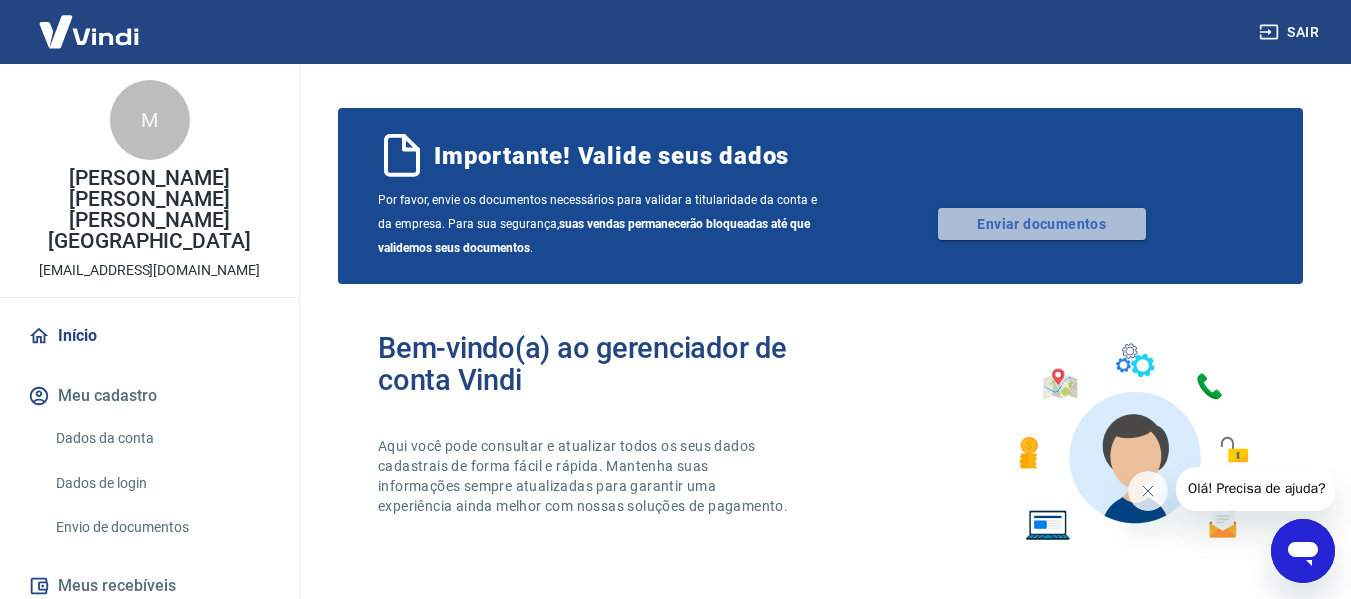 click on "Enviar documentos" at bounding box center [1042, 224] 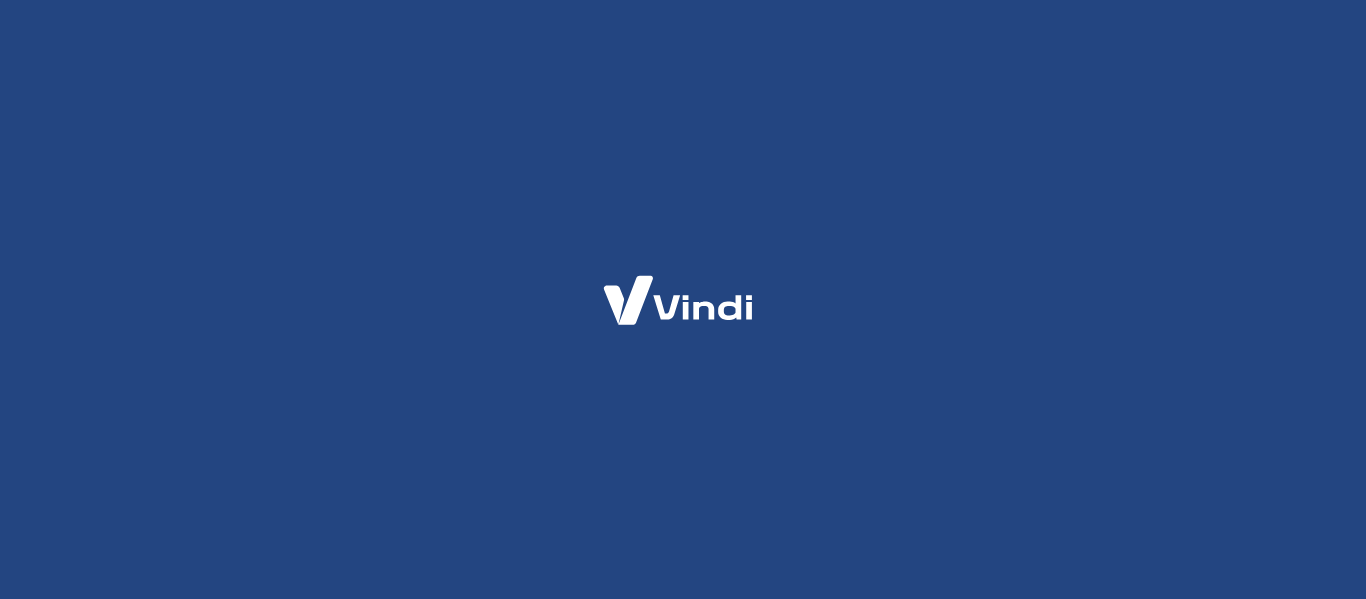 scroll, scrollTop: 0, scrollLeft: 0, axis: both 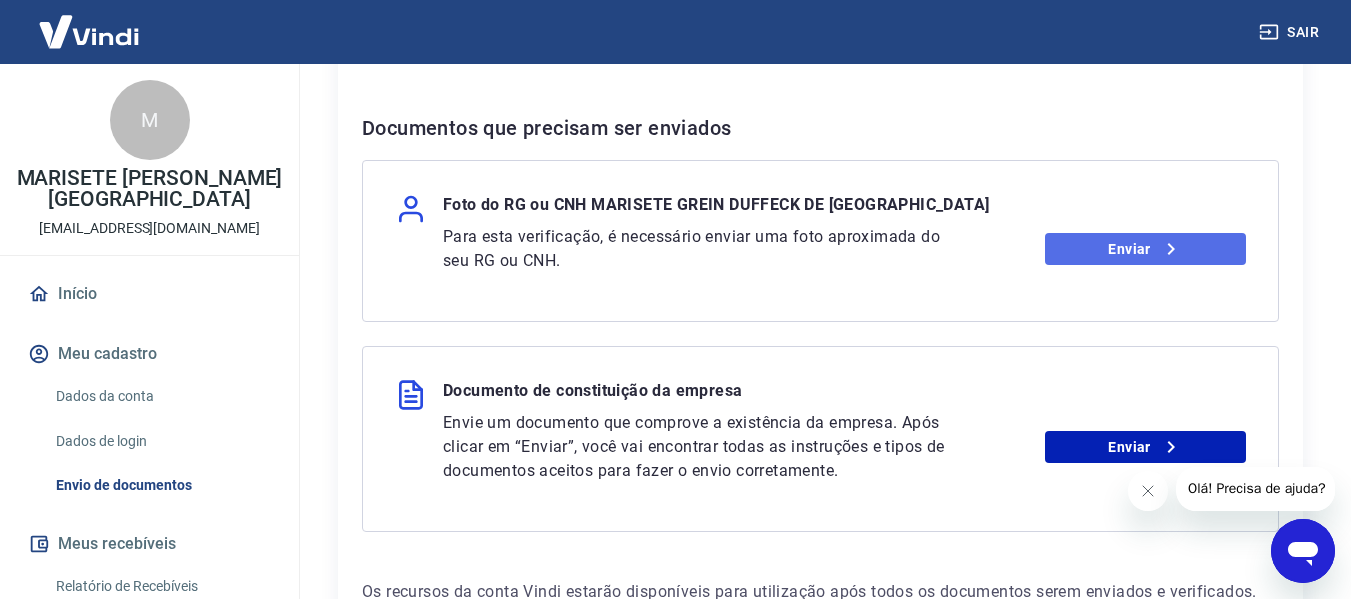 click on "Enviar" at bounding box center (1145, 249) 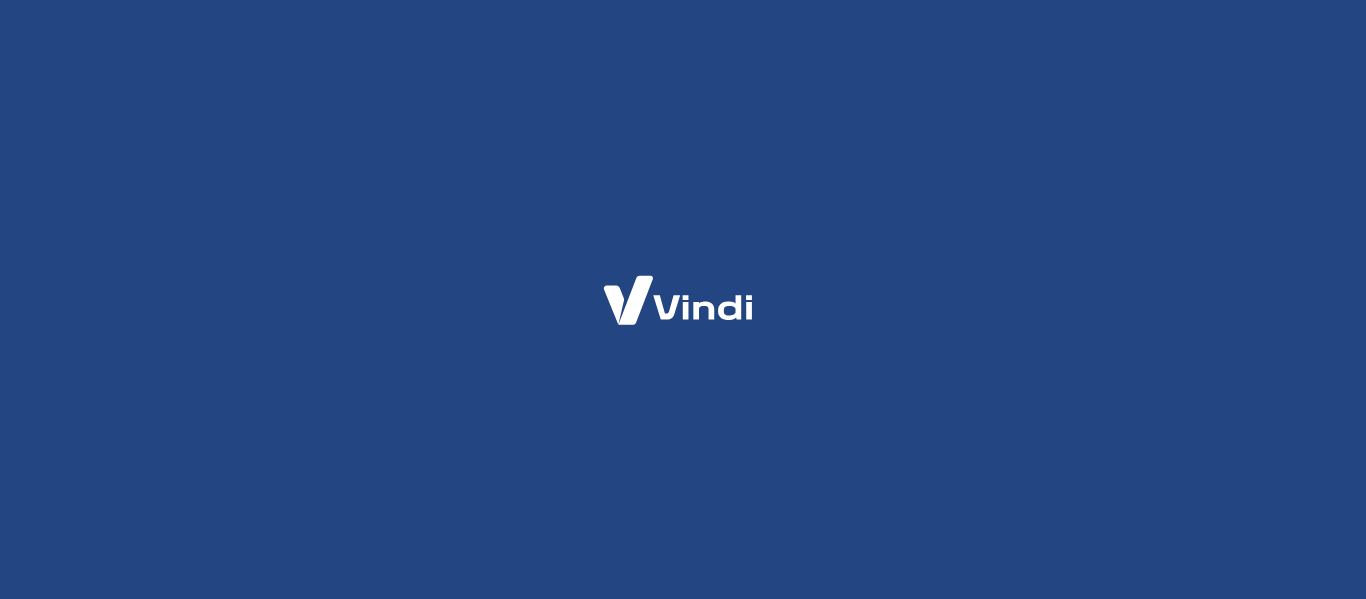 scroll, scrollTop: 0, scrollLeft: 0, axis: both 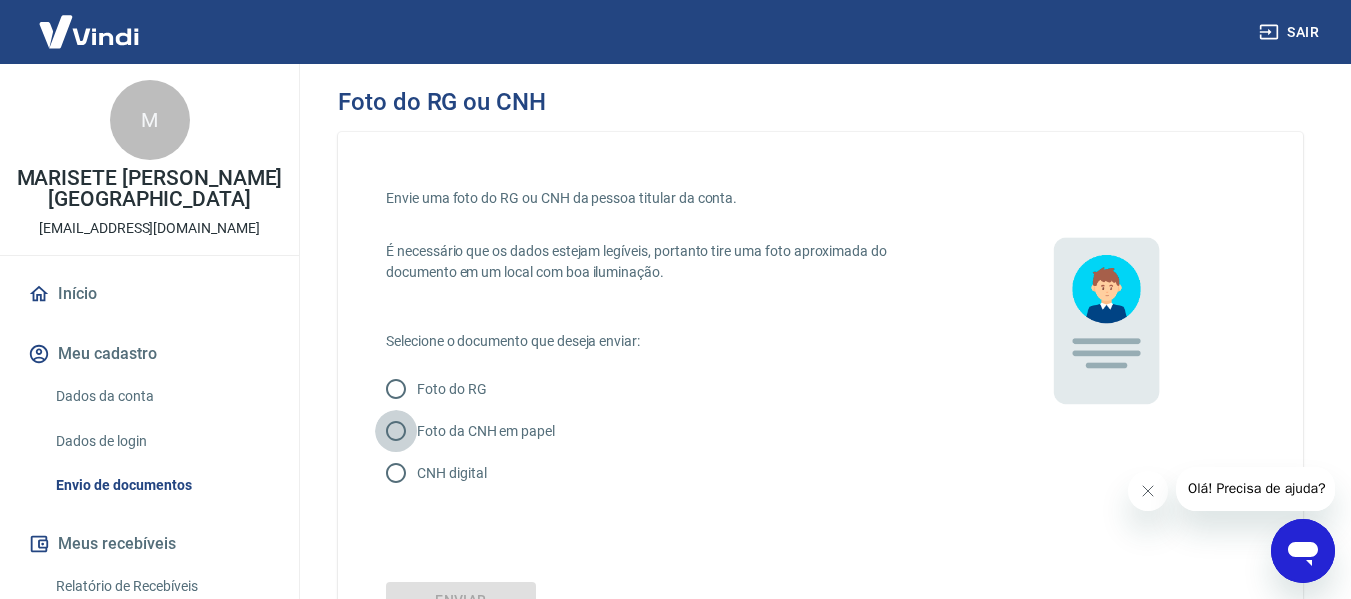click on "Foto da CNH em papel" at bounding box center (396, 431) 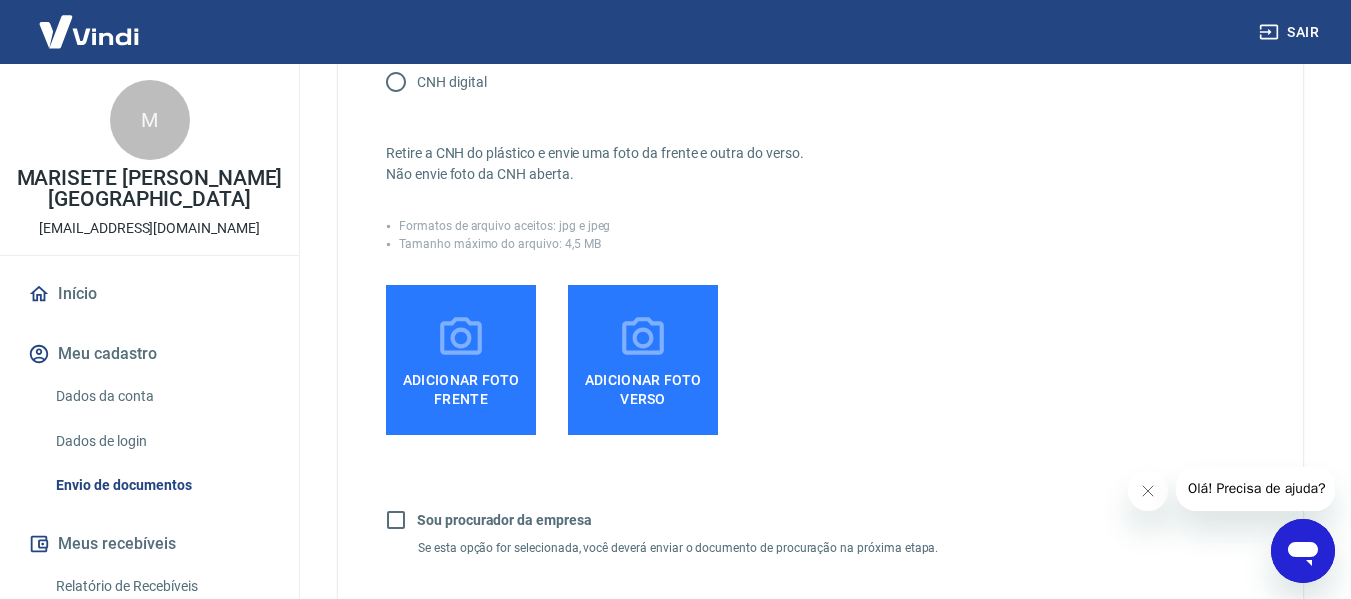 scroll, scrollTop: 400, scrollLeft: 0, axis: vertical 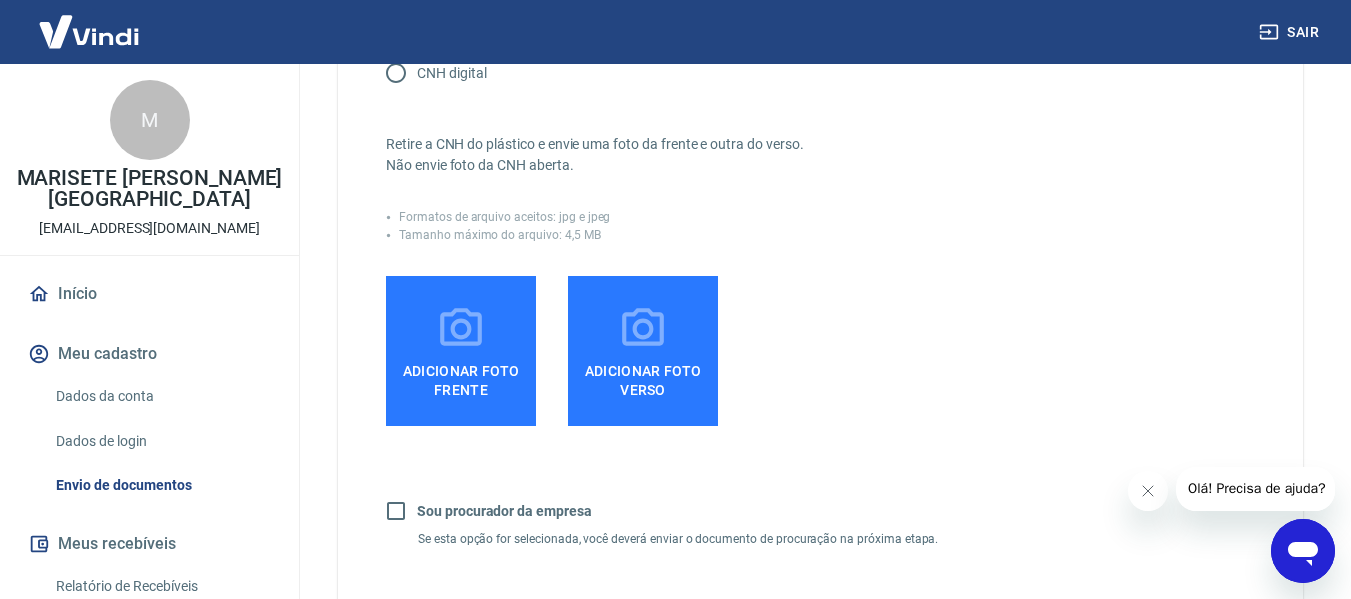 click 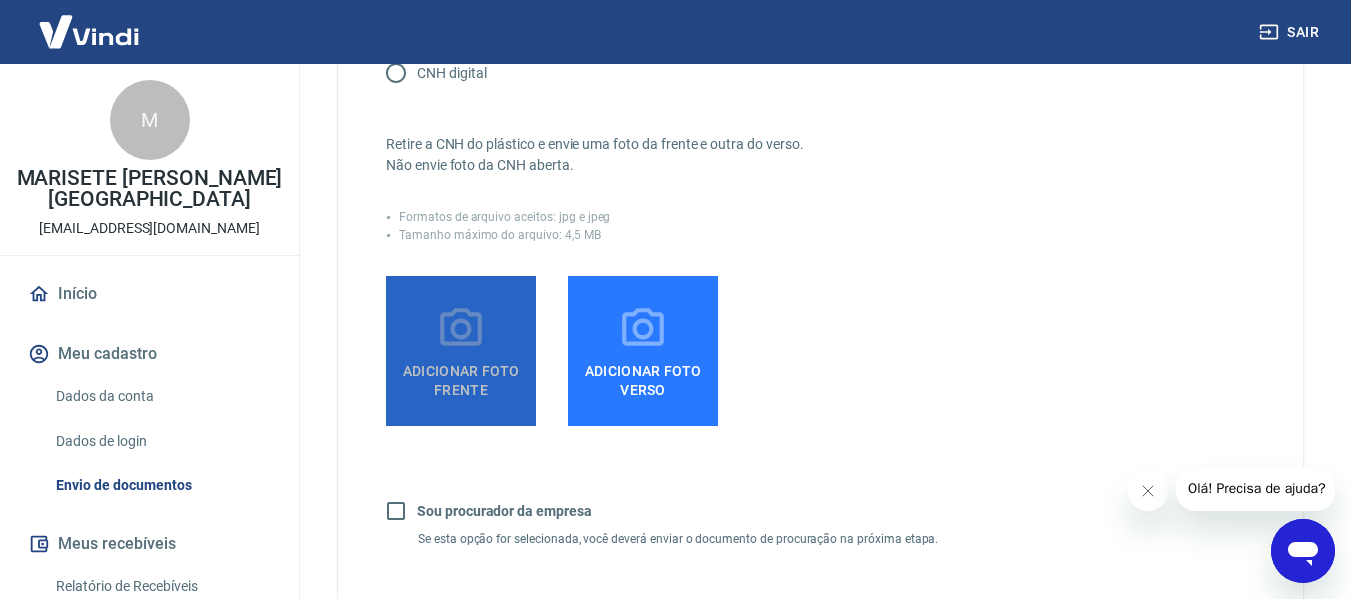 click on "Adicionar foto frente" at bounding box center (461, 376) 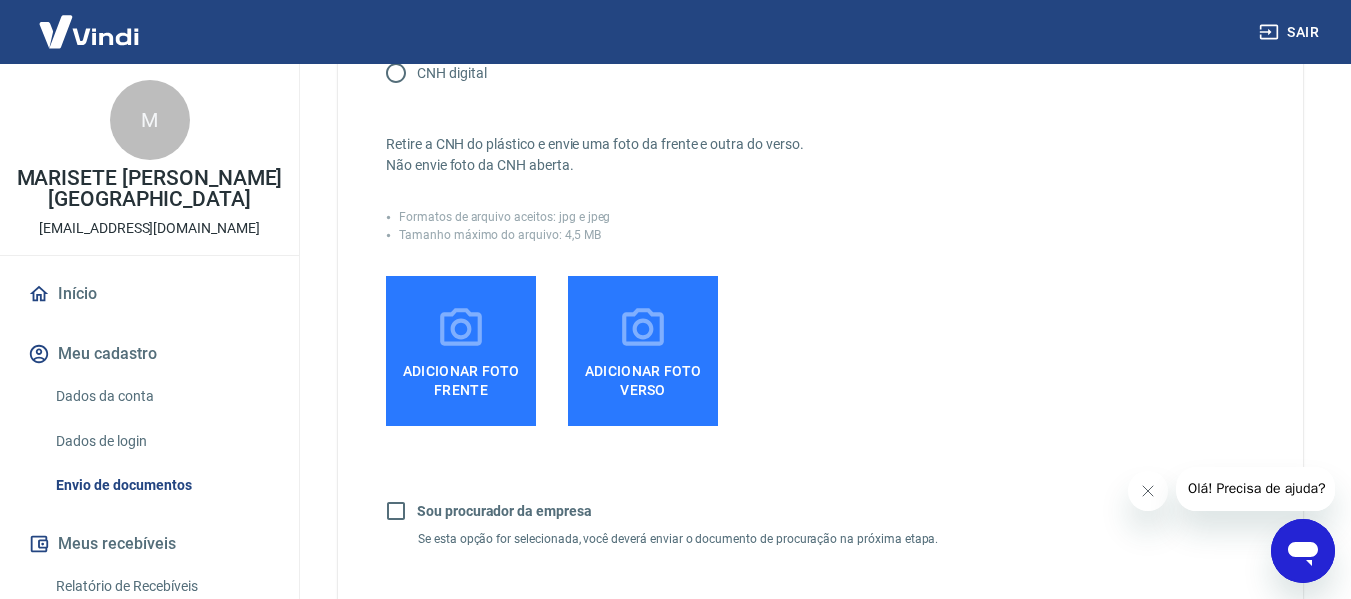 click on "Adicionar foto frente" at bounding box center (461, 376) 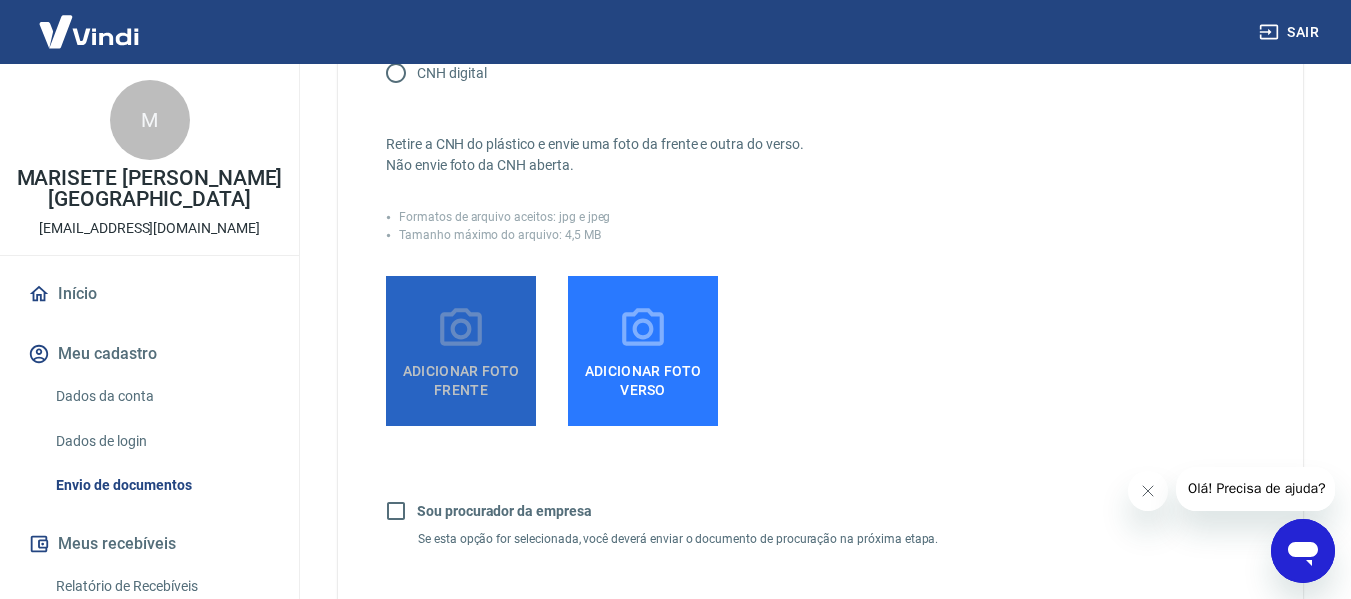 click 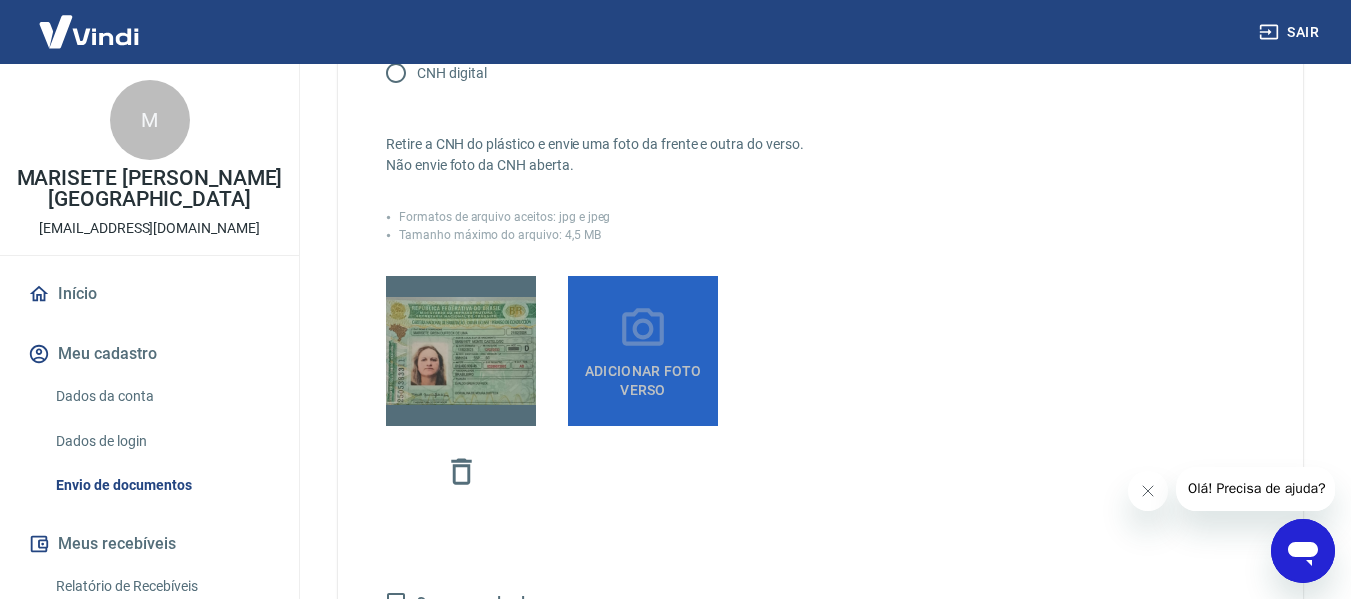 click 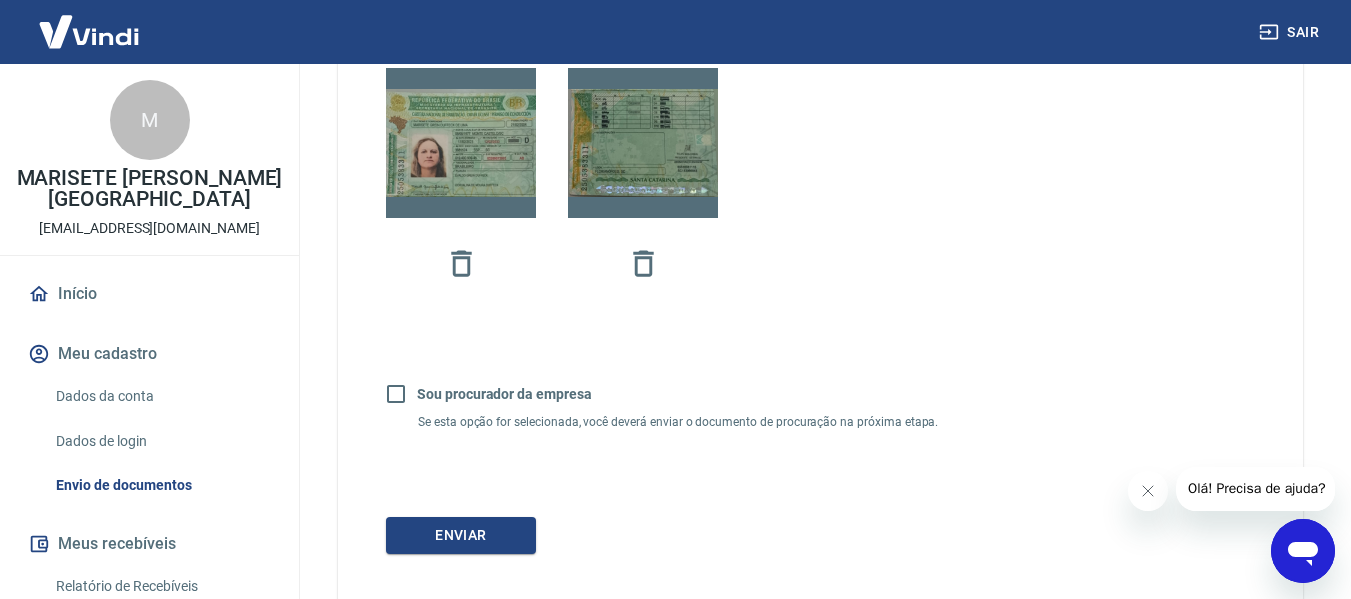 scroll, scrollTop: 721, scrollLeft: 0, axis: vertical 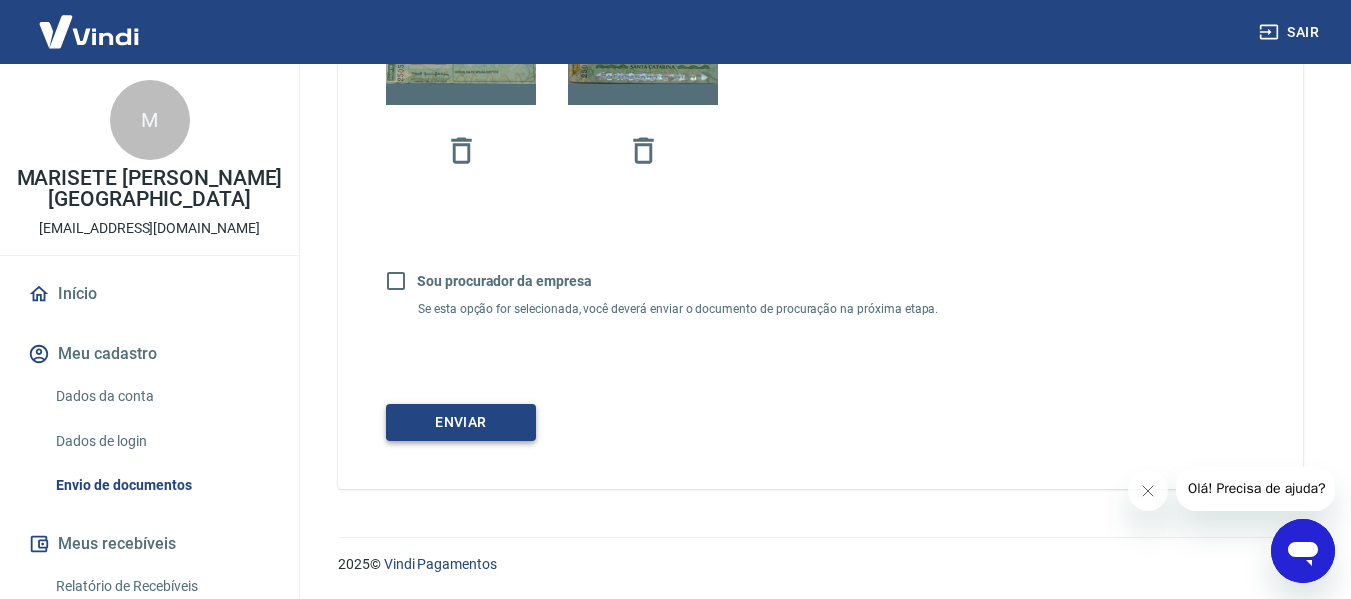 click on "Enviar" at bounding box center [461, 422] 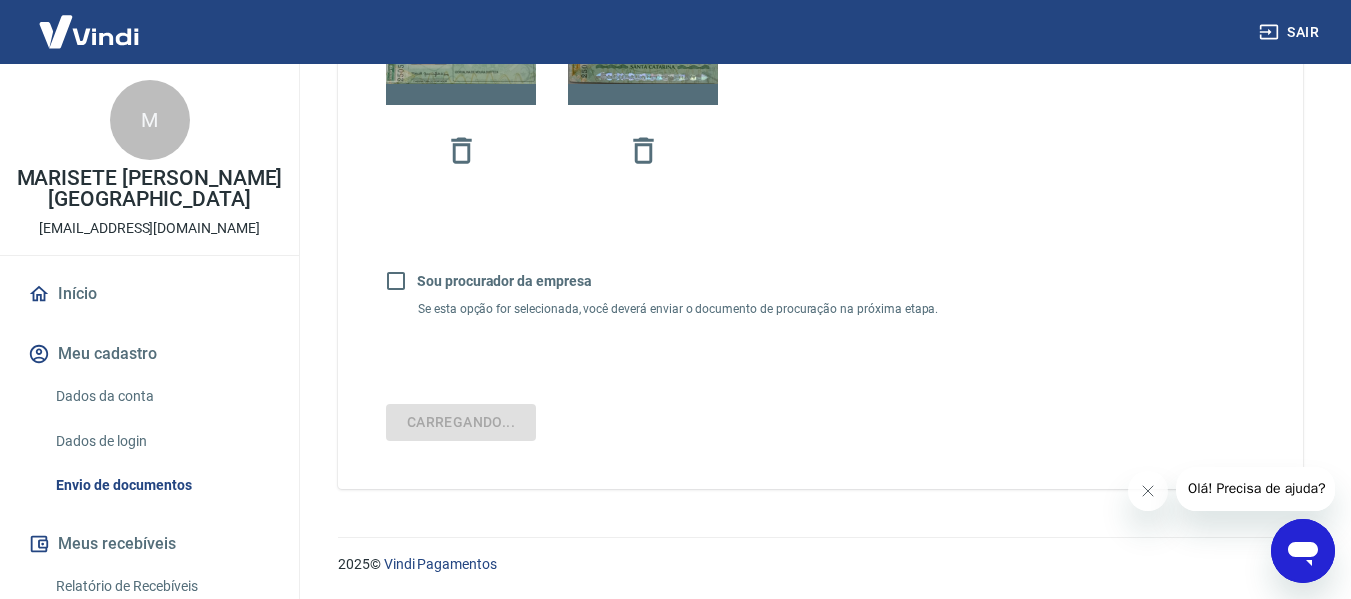 scroll, scrollTop: 95, scrollLeft: 0, axis: vertical 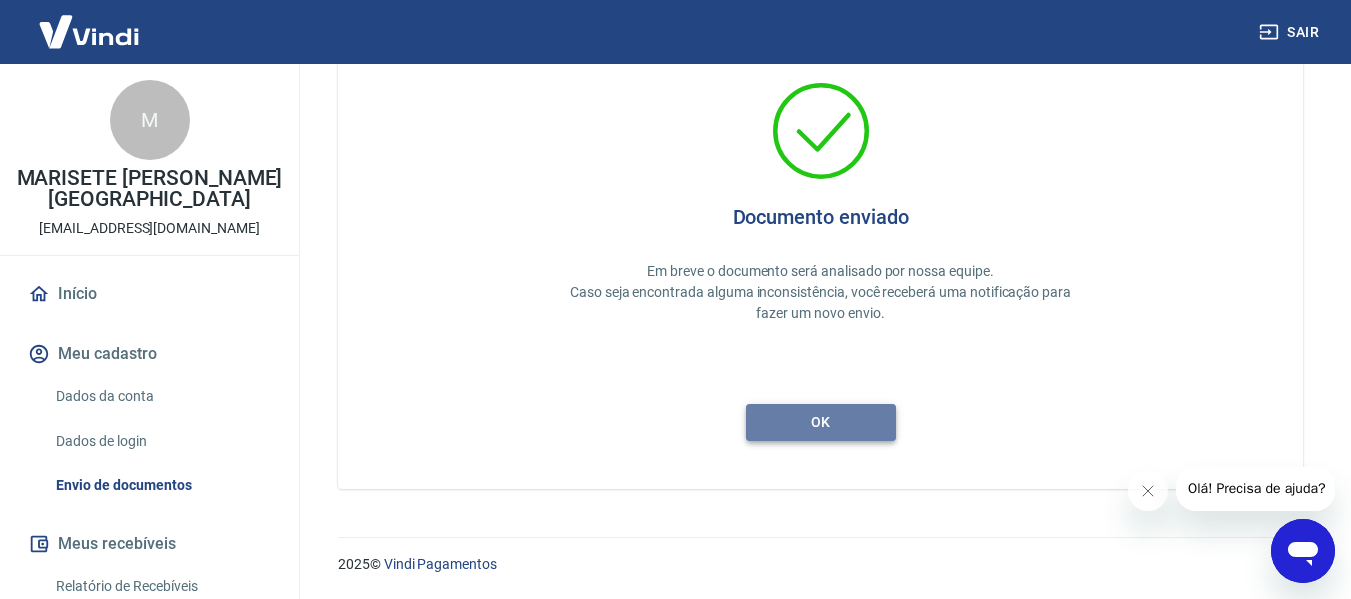 click on "ok" at bounding box center [821, 422] 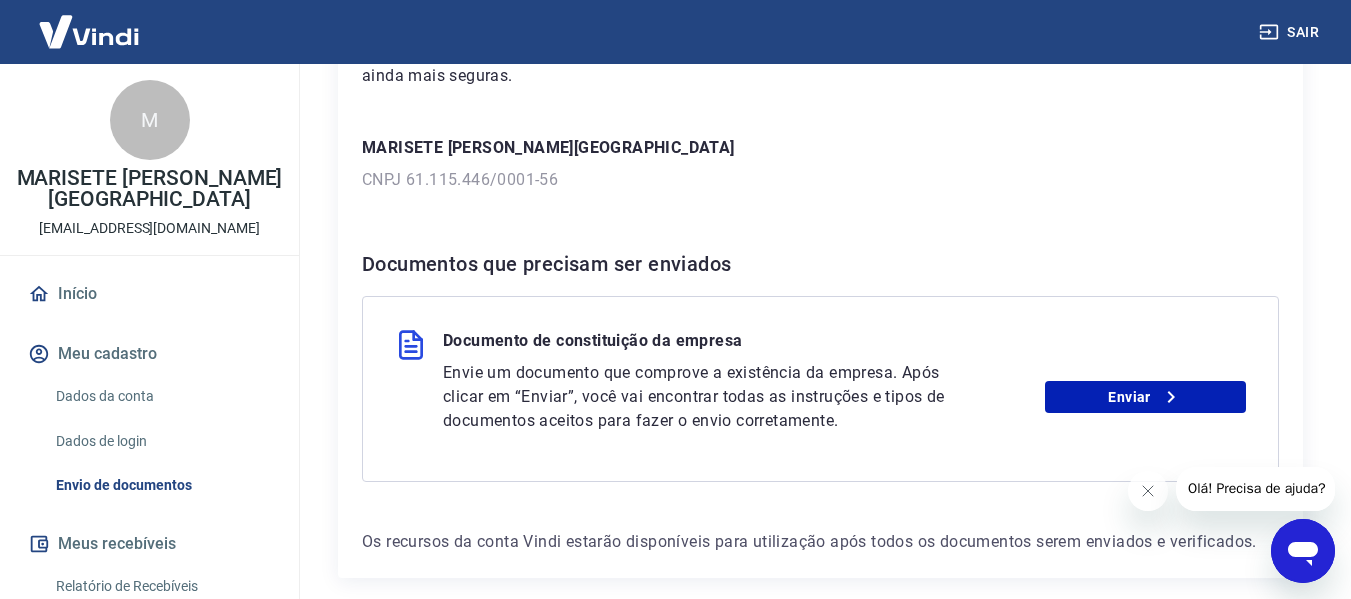 scroll, scrollTop: 267, scrollLeft: 0, axis: vertical 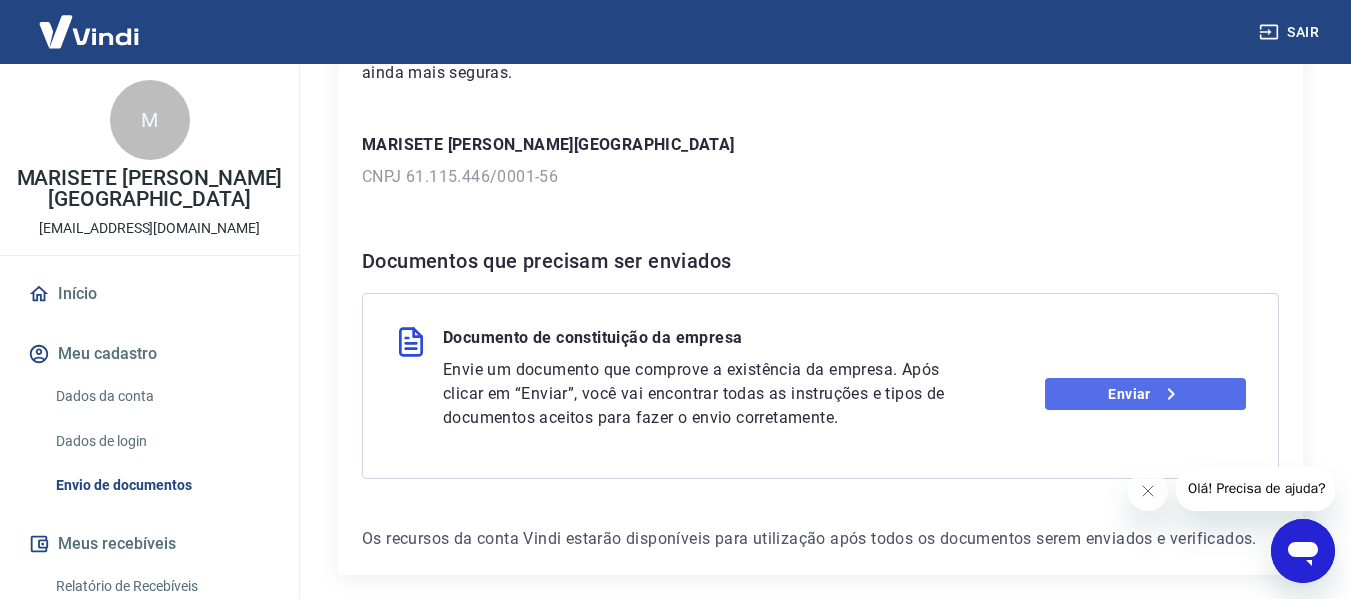 click on "Enviar" at bounding box center (1145, 394) 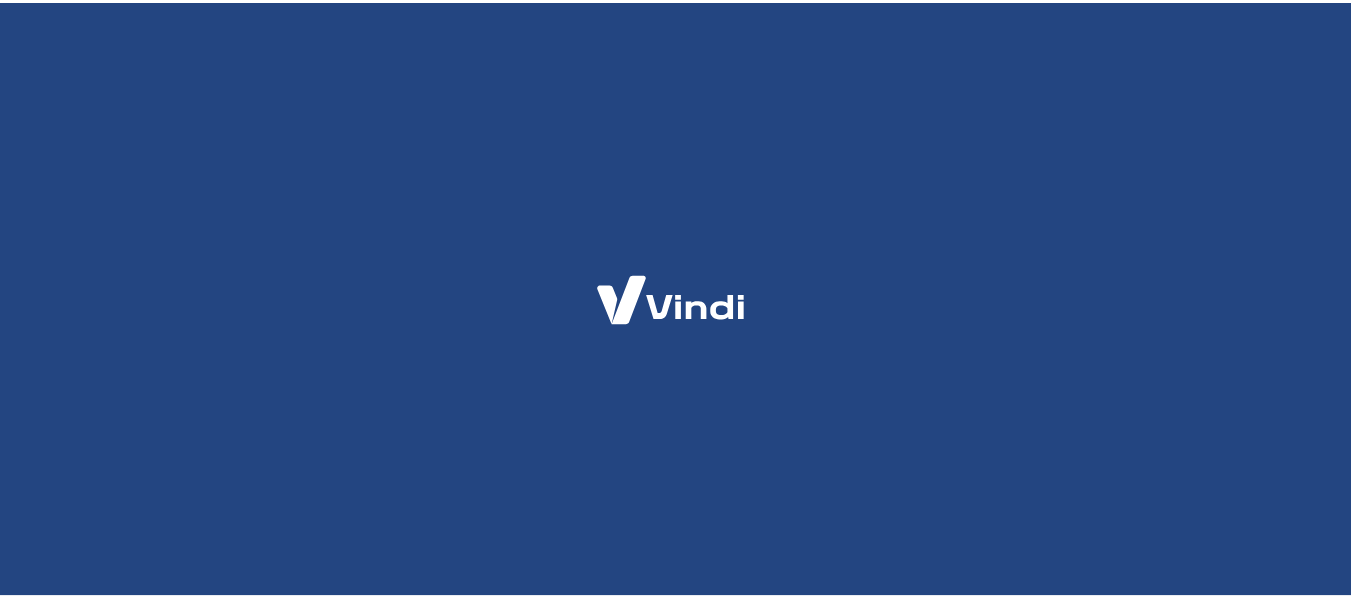 scroll, scrollTop: 0, scrollLeft: 0, axis: both 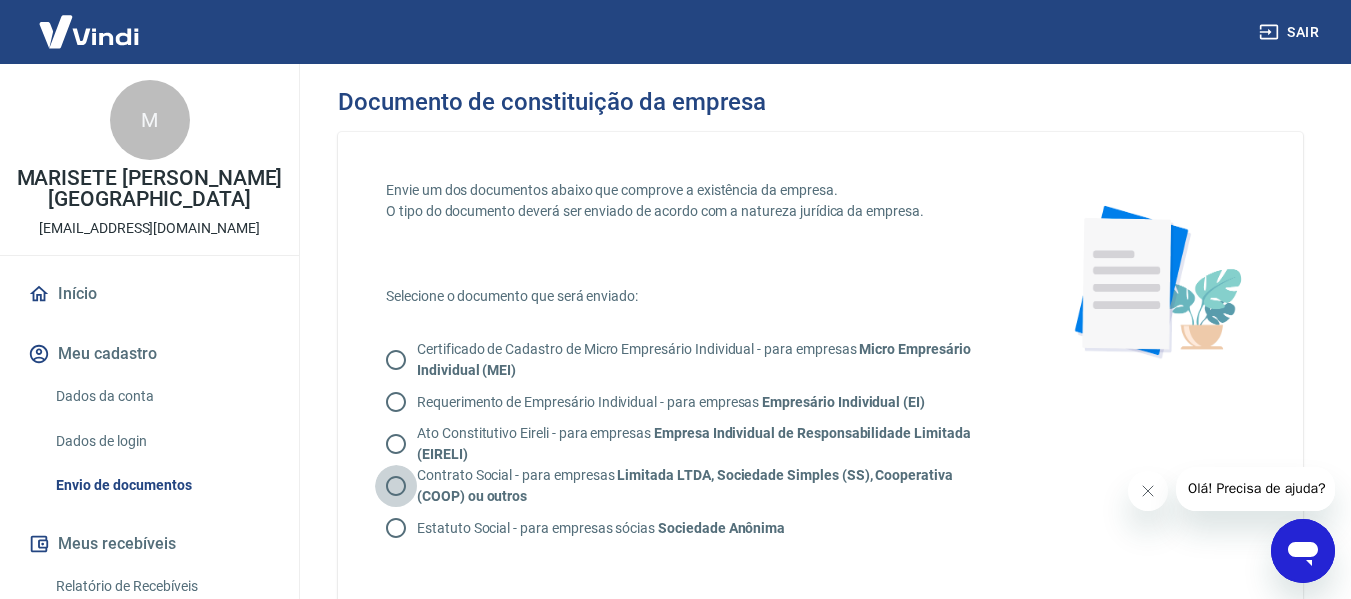 click on "Contrato Social - para empresas   Limitada LTDA, Sociedade Simples (SS), Cooperativa (COOP) ou outros" at bounding box center (396, 486) 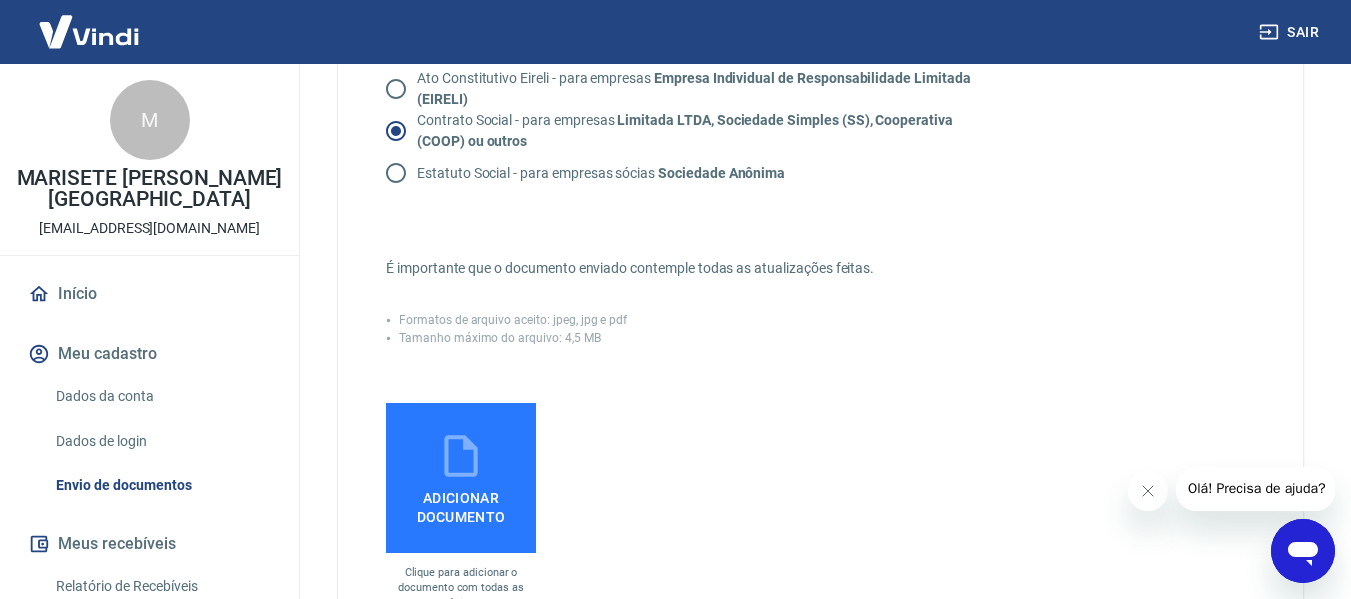 scroll, scrollTop: 400, scrollLeft: 0, axis: vertical 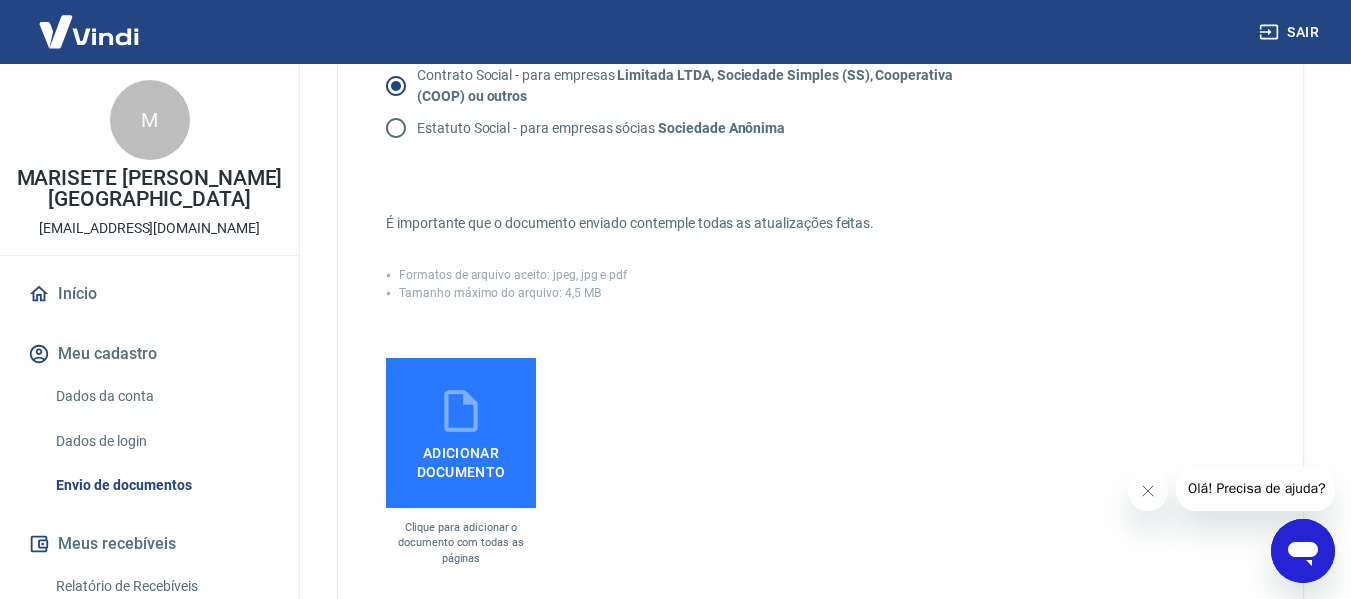 click on "Adicionar documento" at bounding box center [461, 458] 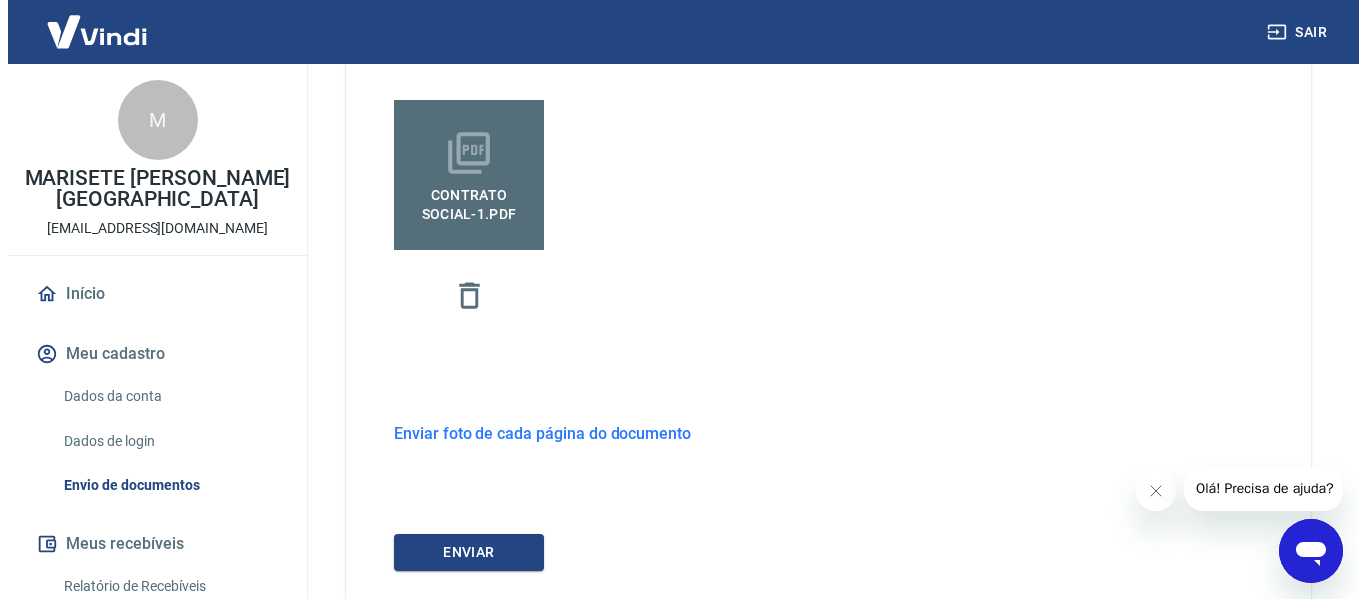 scroll, scrollTop: 788, scrollLeft: 0, axis: vertical 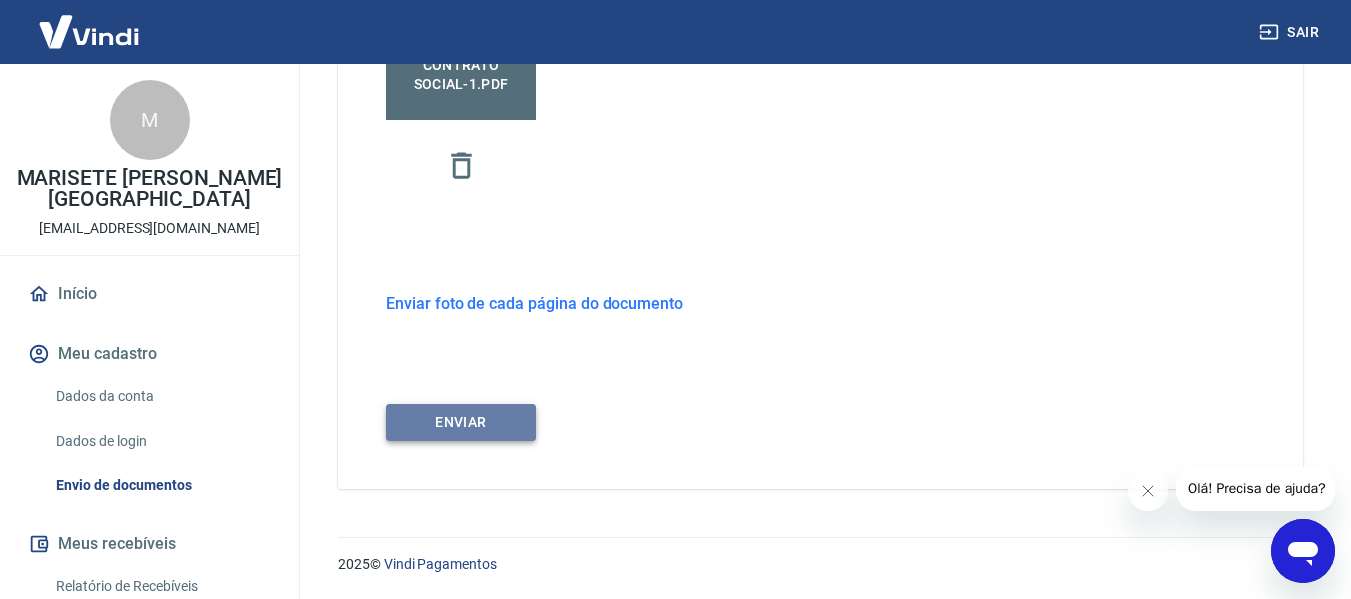 click on "ENVIAR" at bounding box center [461, 422] 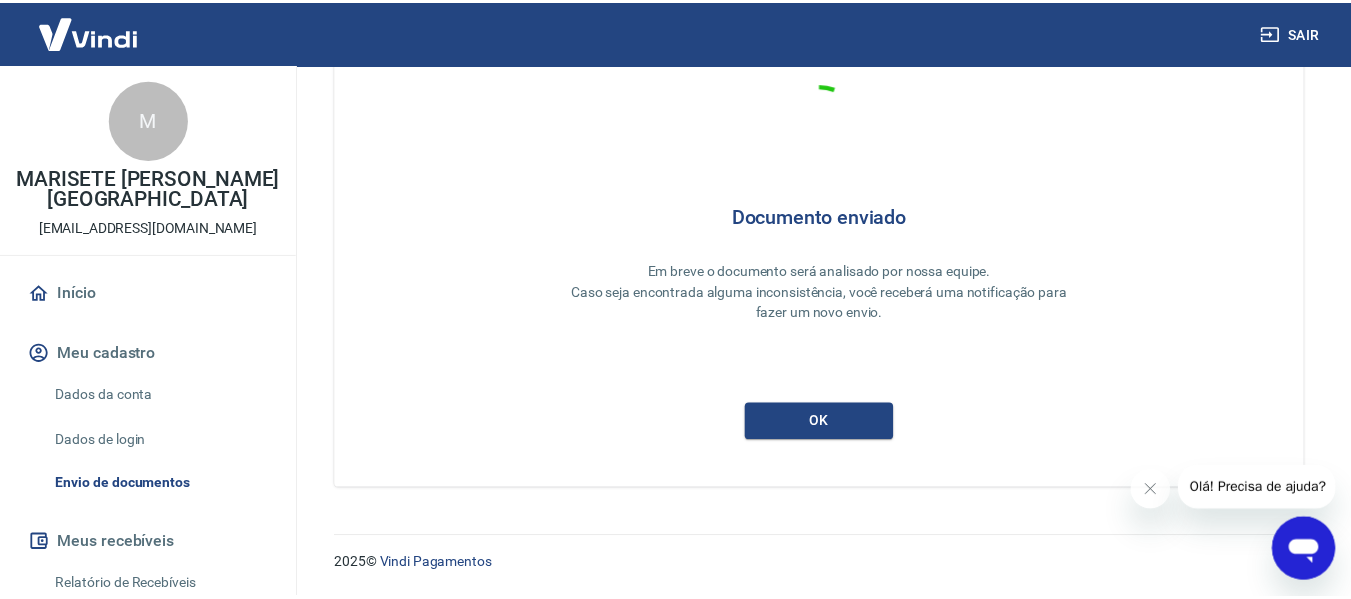 scroll, scrollTop: 95, scrollLeft: 0, axis: vertical 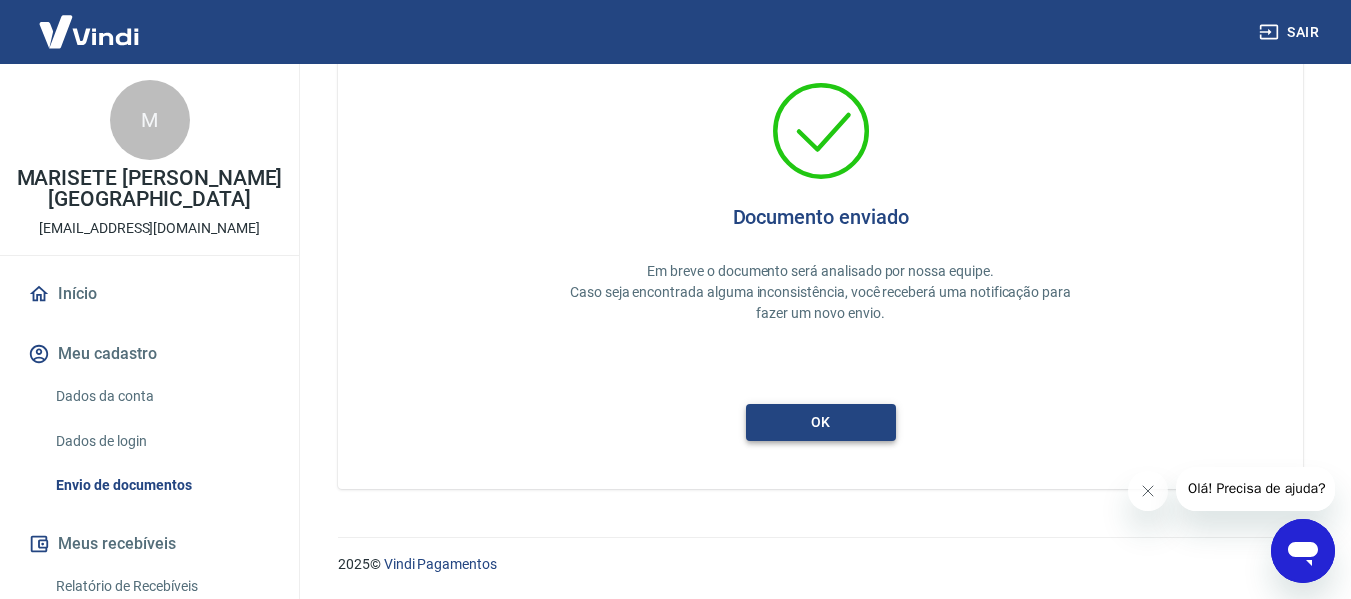 click on "ok" at bounding box center [821, 422] 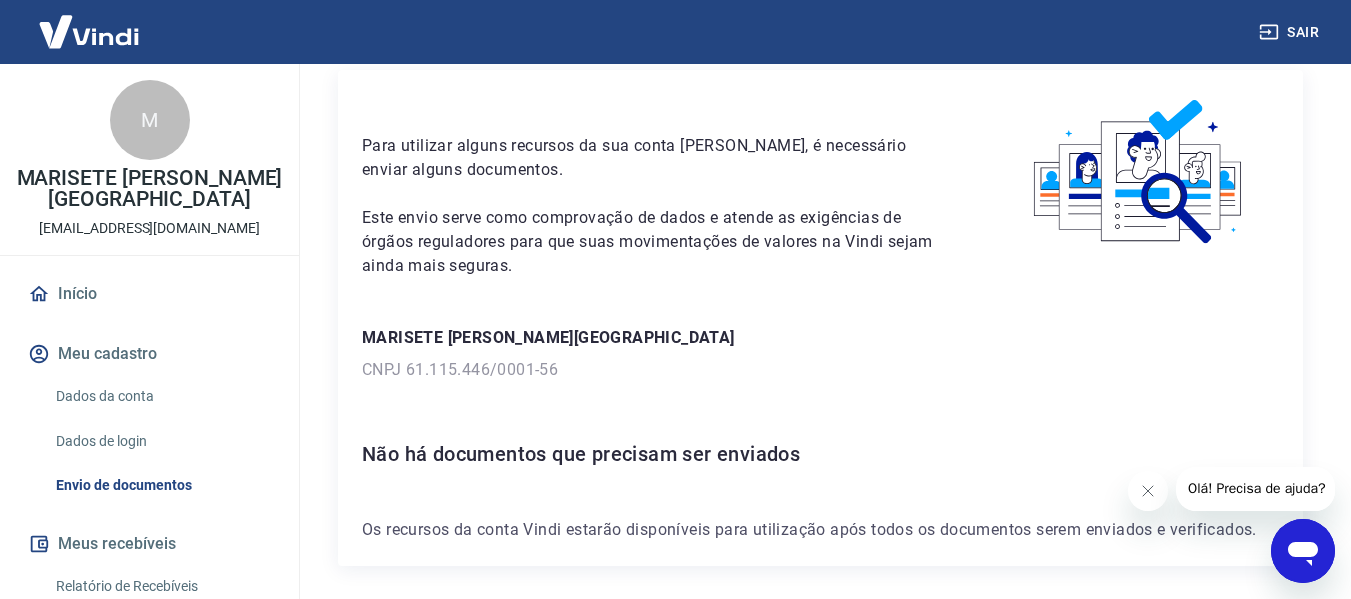scroll, scrollTop: 0, scrollLeft: 0, axis: both 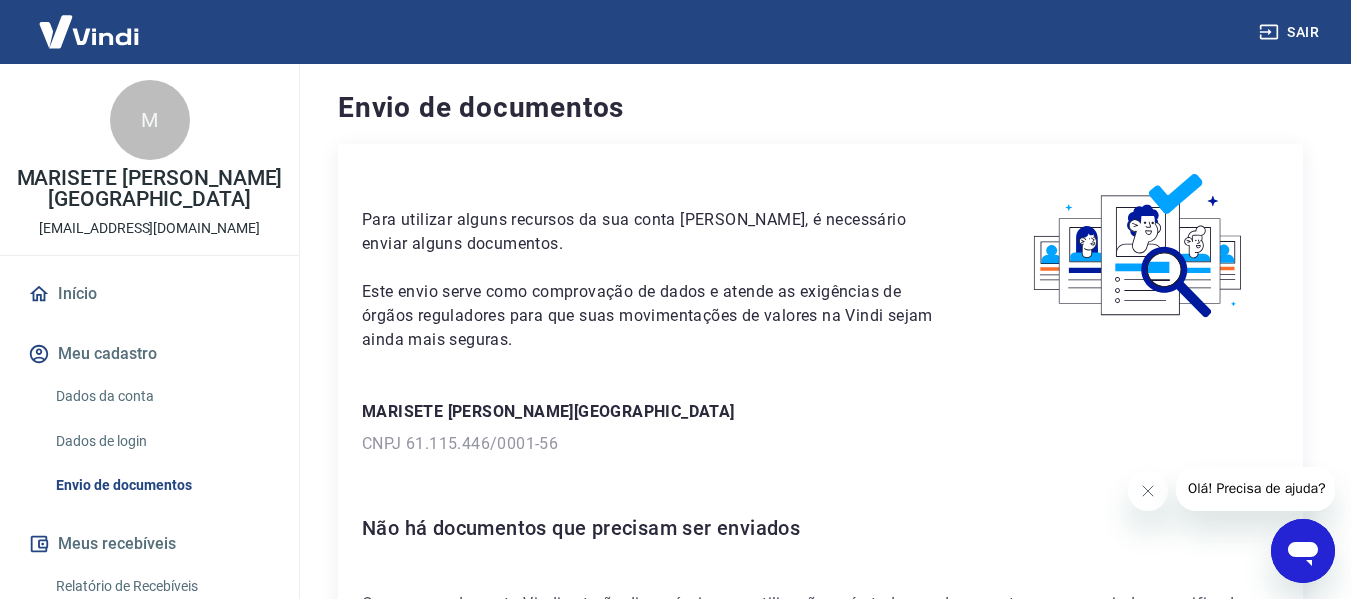 click on "Início" at bounding box center [149, 294] 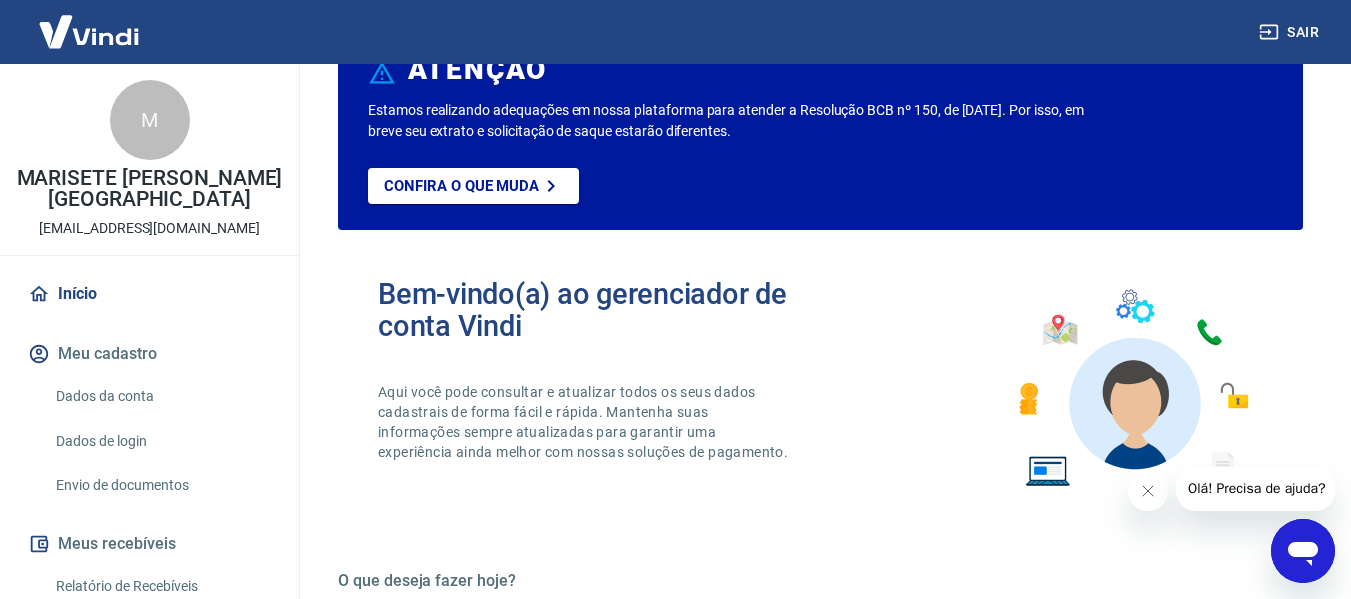 scroll, scrollTop: 0, scrollLeft: 0, axis: both 